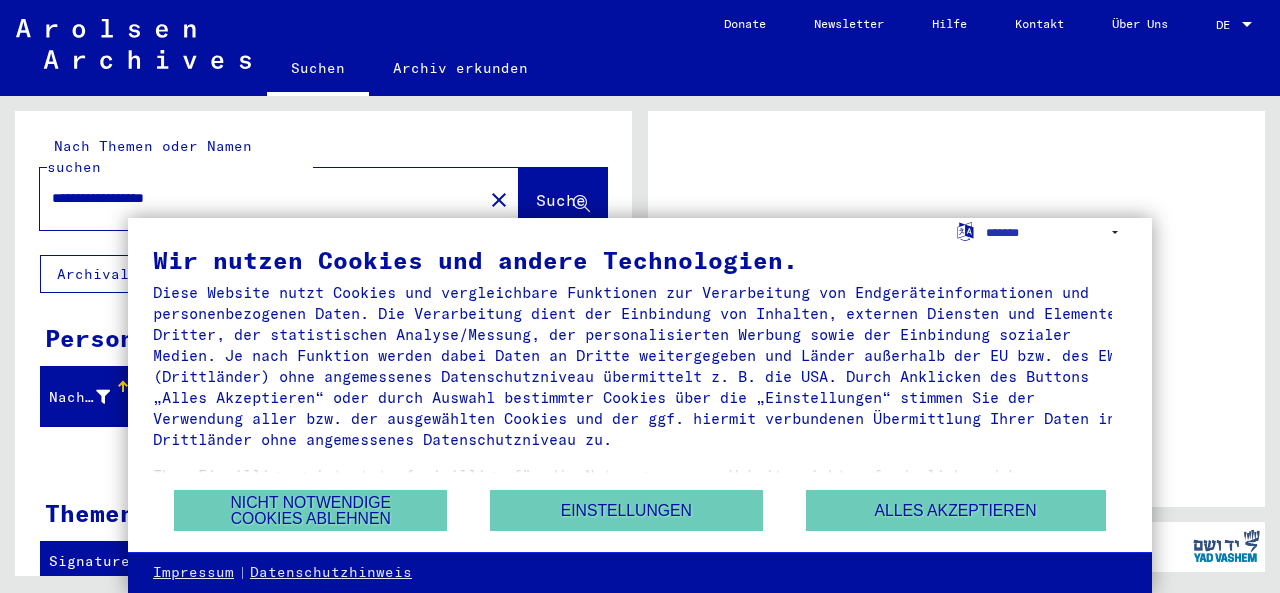 scroll, scrollTop: 0, scrollLeft: 0, axis: both 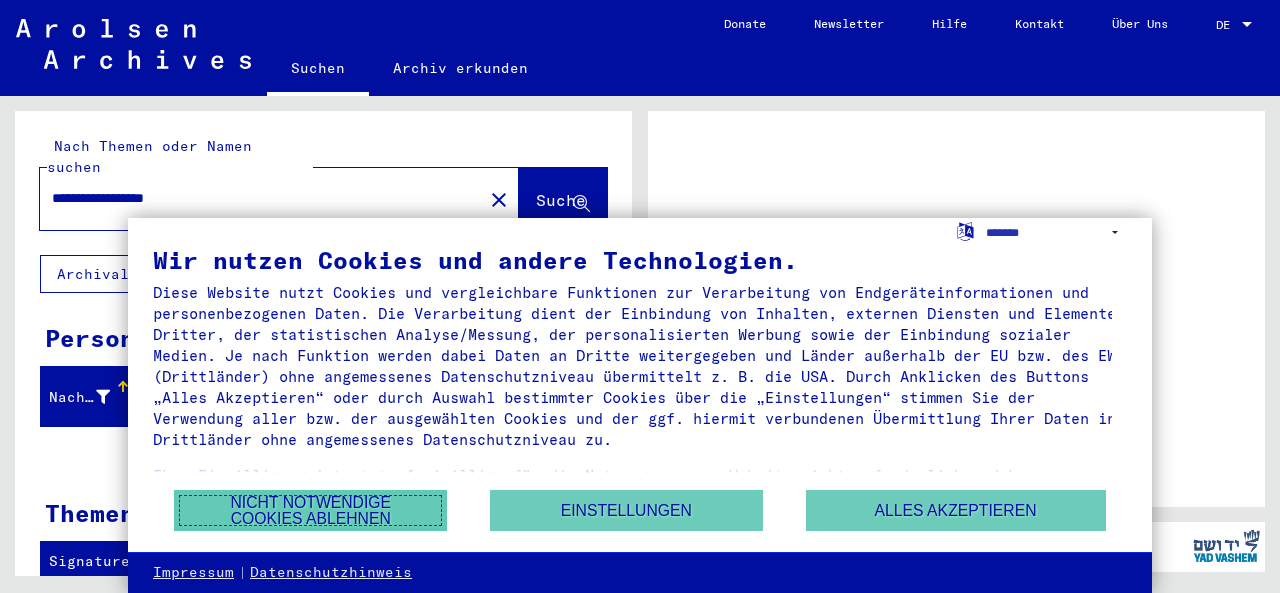 click on "Nicht notwendige Cookies ablehnen" at bounding box center (310, 510) 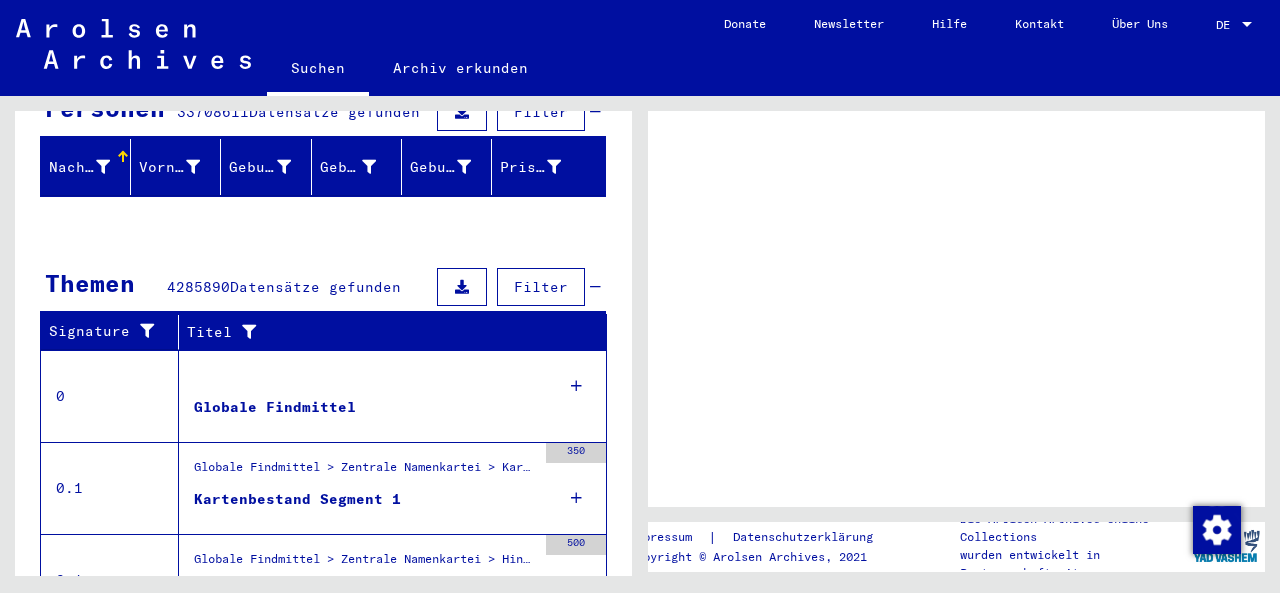 scroll, scrollTop: 300, scrollLeft: 0, axis: vertical 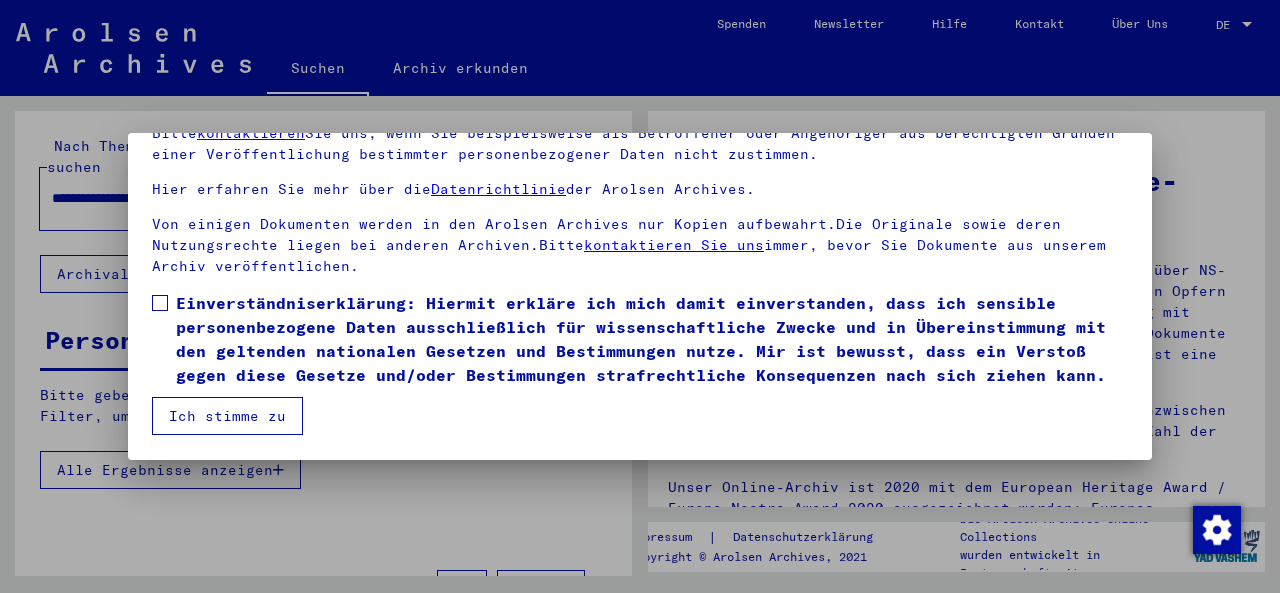 click at bounding box center (160, 303) 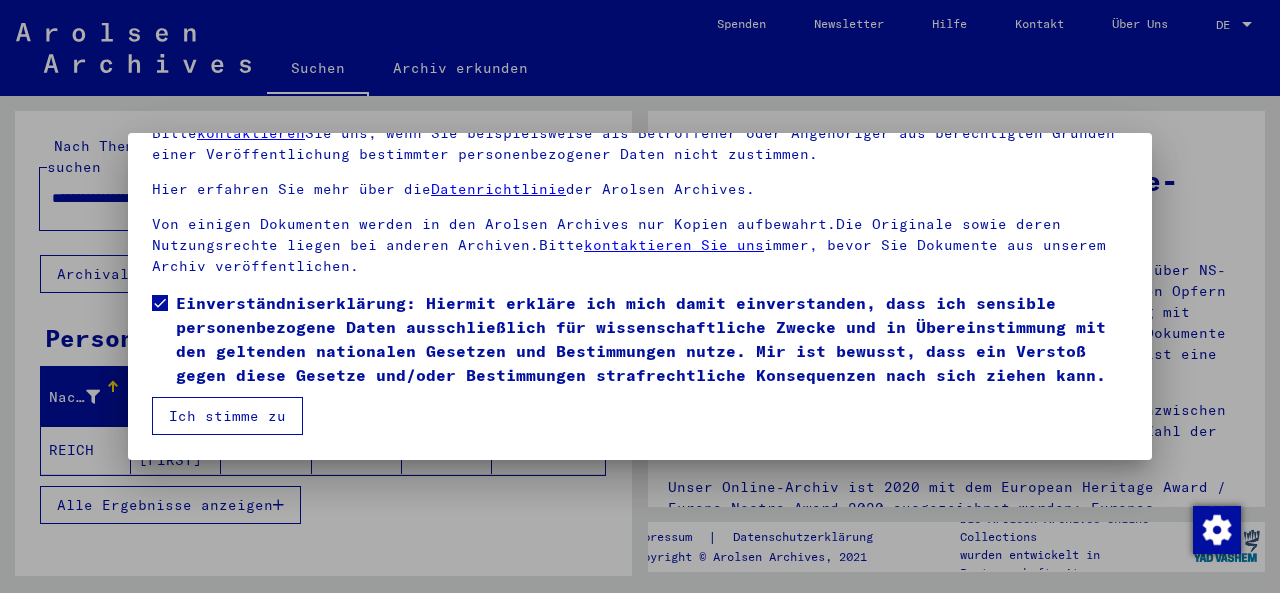 click on "Ich stimme zu" at bounding box center (227, 416) 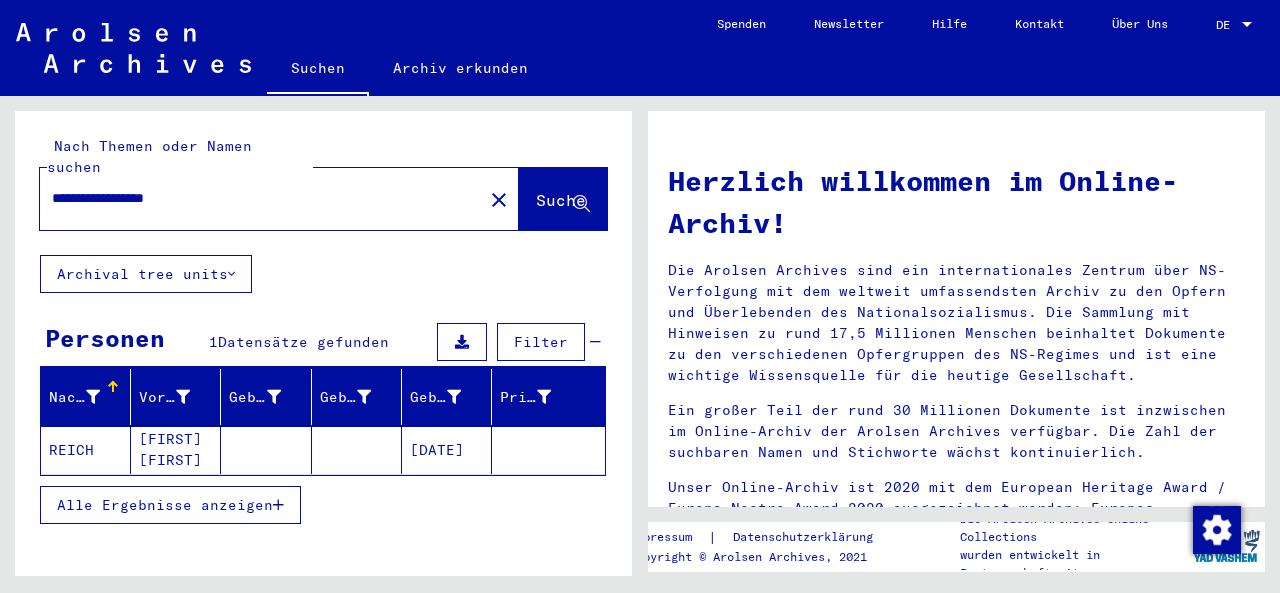 drag, startPoint x: 162, startPoint y: 413, endPoint x: 193, endPoint y: 373, distance: 50.606323 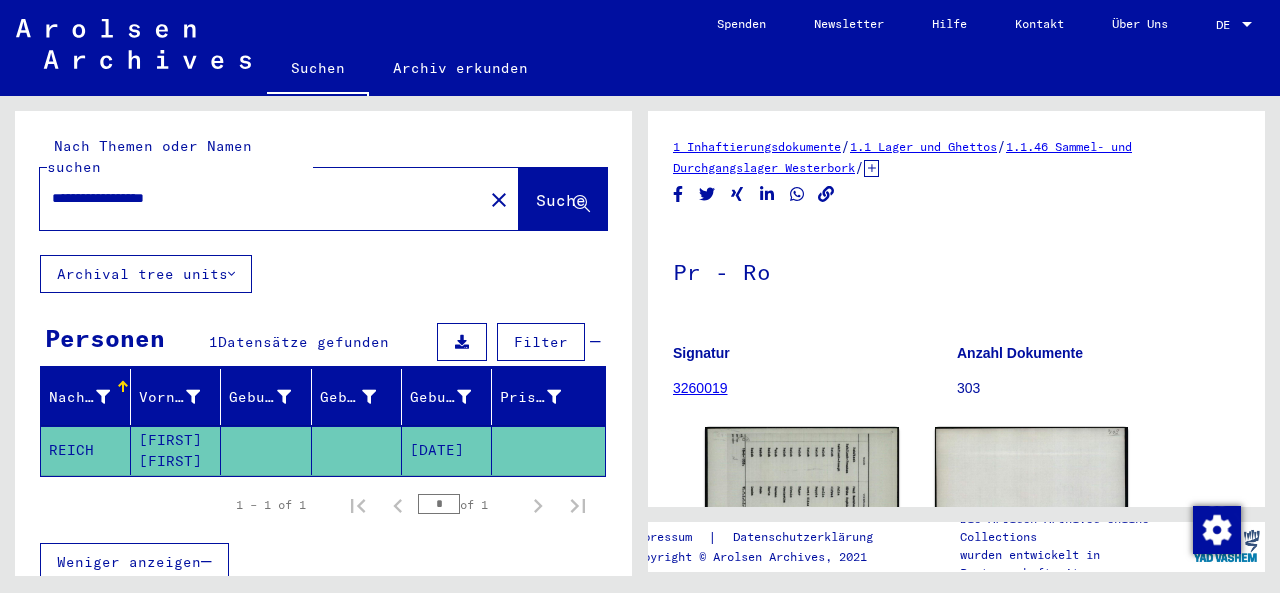 scroll, scrollTop: 0, scrollLeft: 0, axis: both 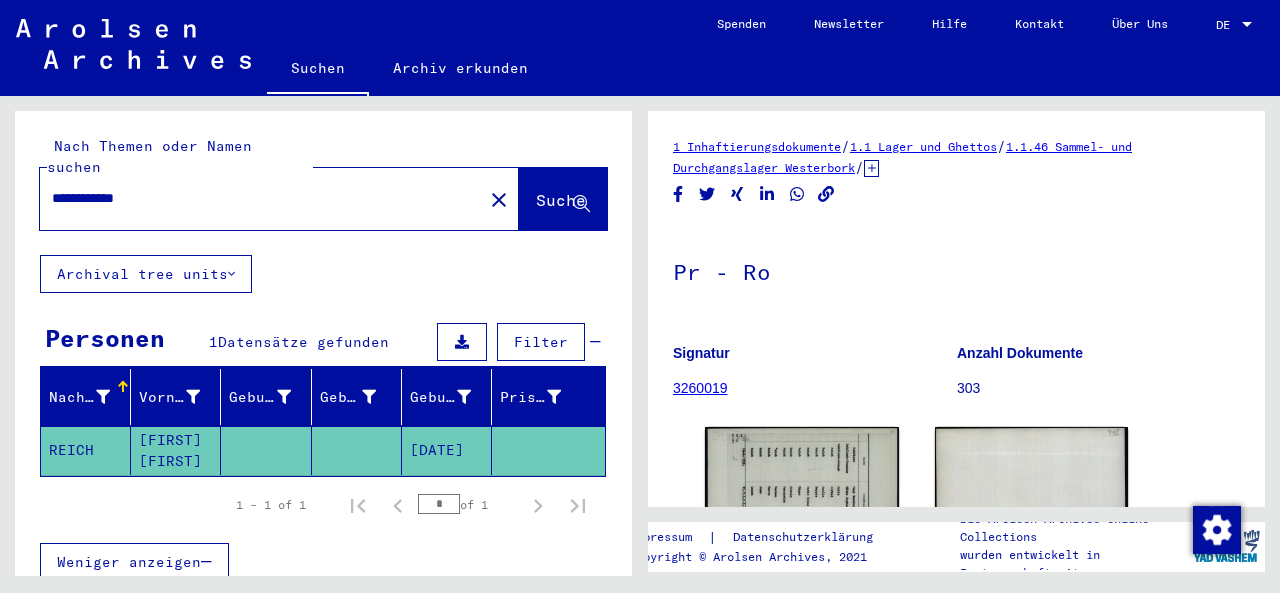 type on "**********" 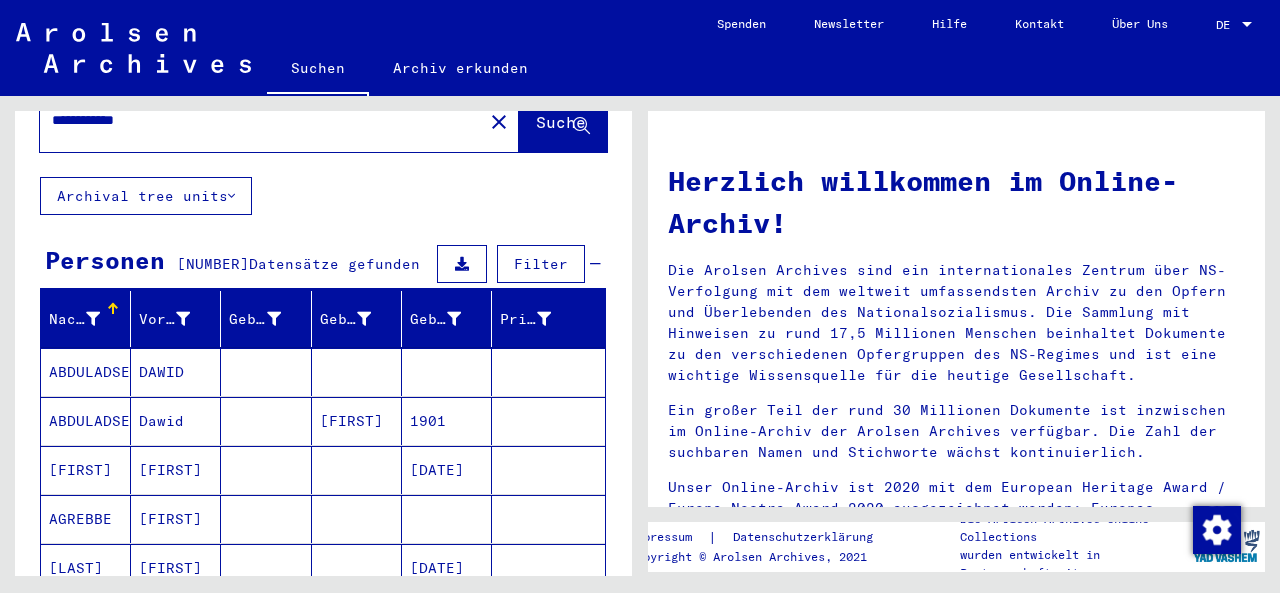 scroll, scrollTop: 200, scrollLeft: 0, axis: vertical 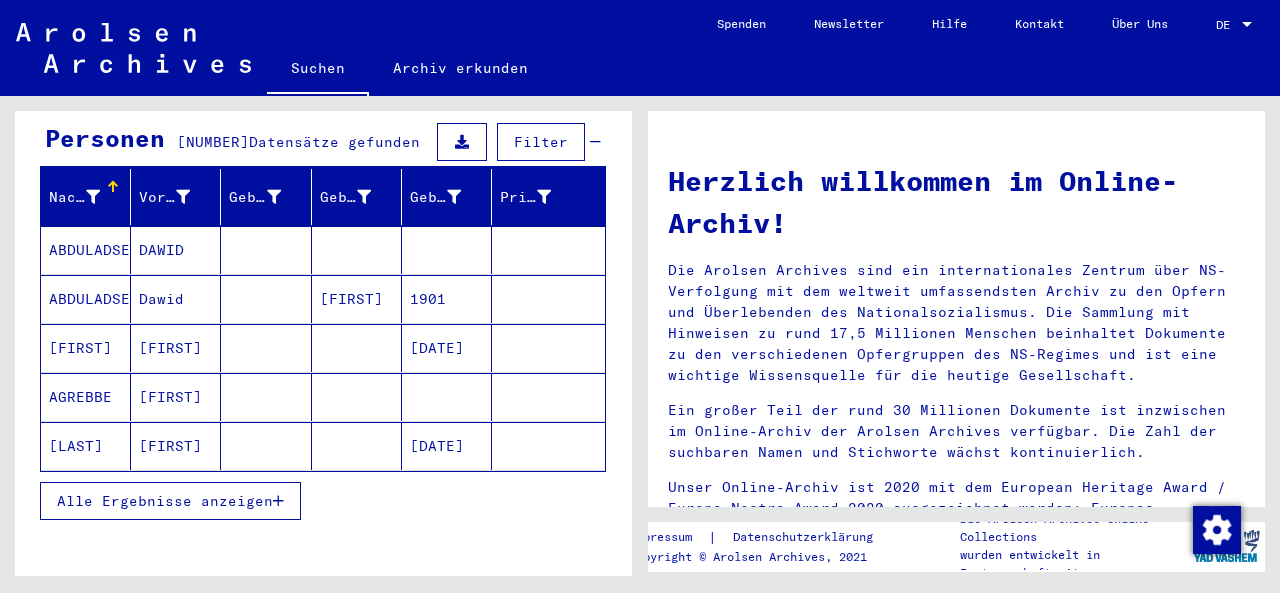 click on "Alle Ergebnisse anzeigen" at bounding box center (165, 501) 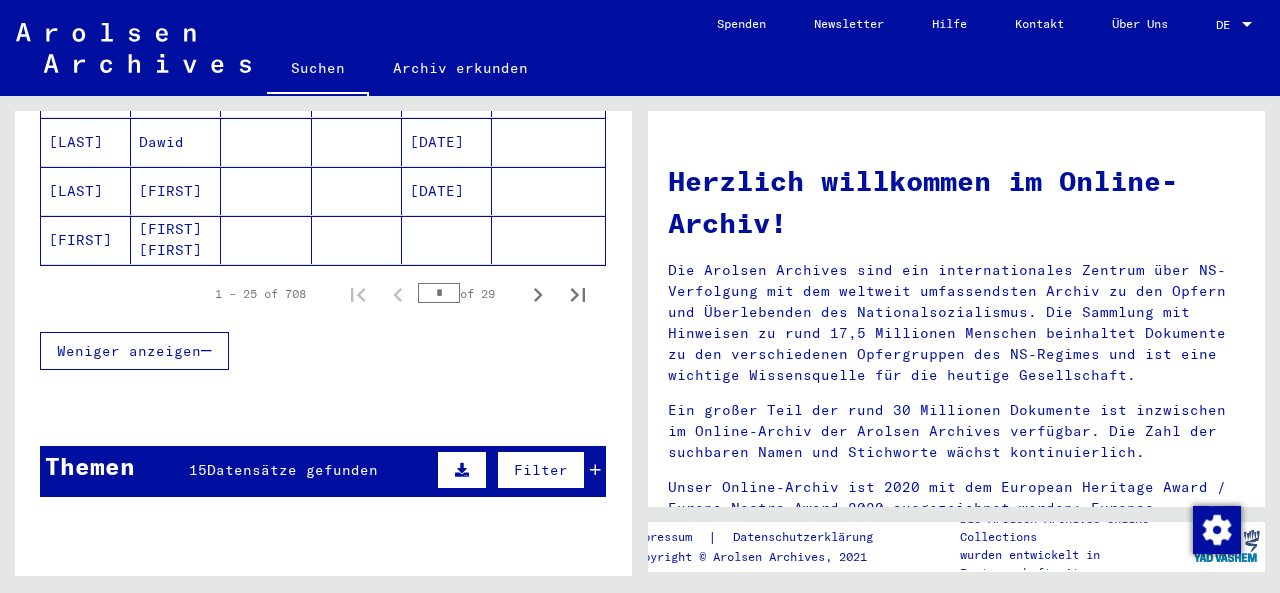 scroll, scrollTop: 1200, scrollLeft: 0, axis: vertical 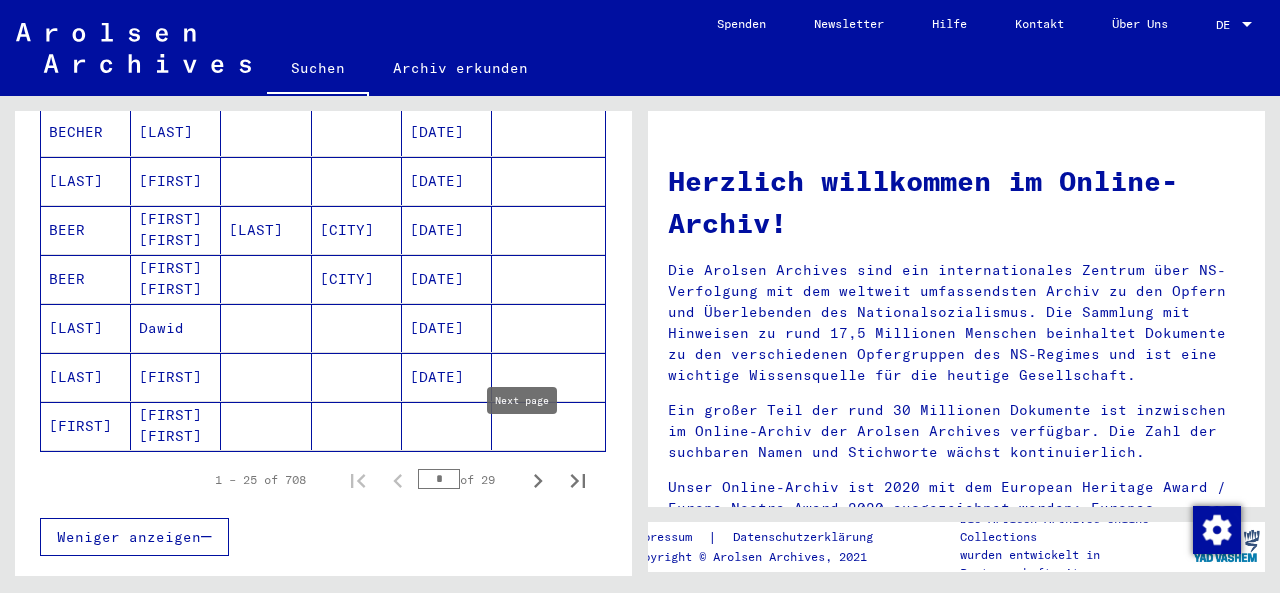 click 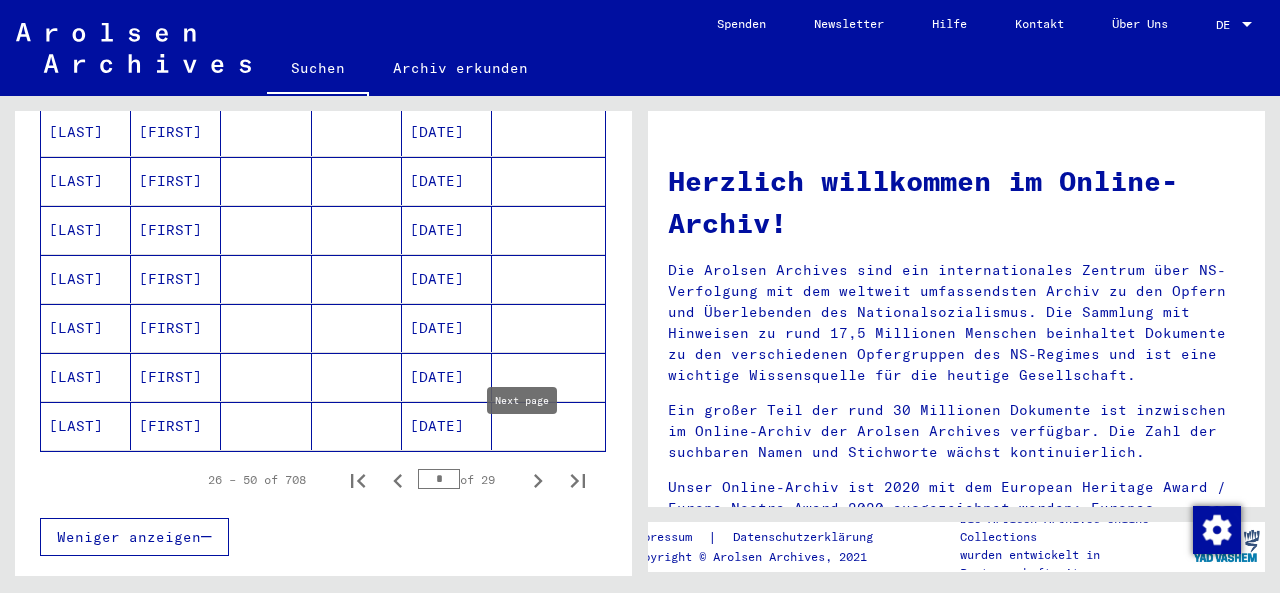 click 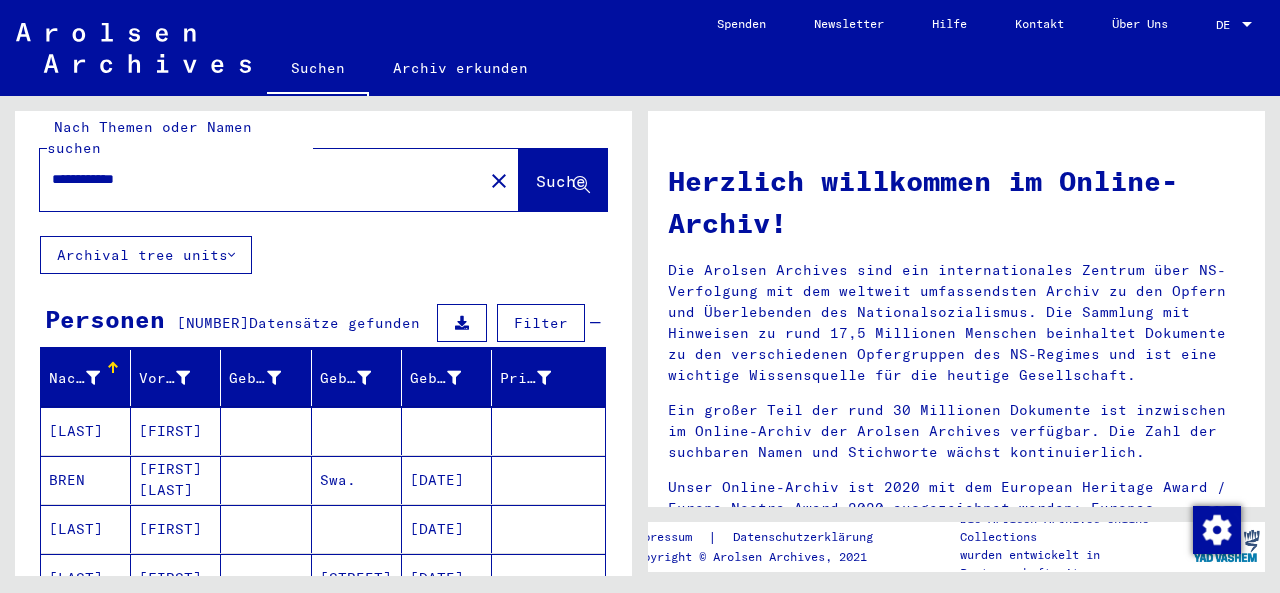 scroll, scrollTop: 0, scrollLeft: 0, axis: both 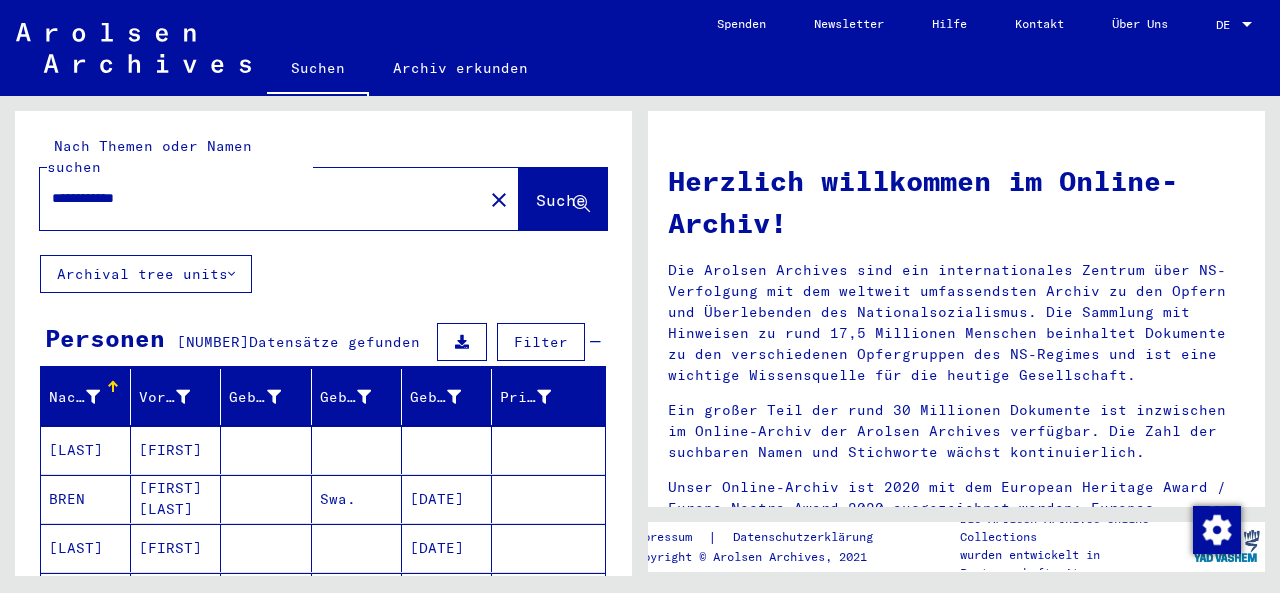 click on "**********" at bounding box center (255, 198) 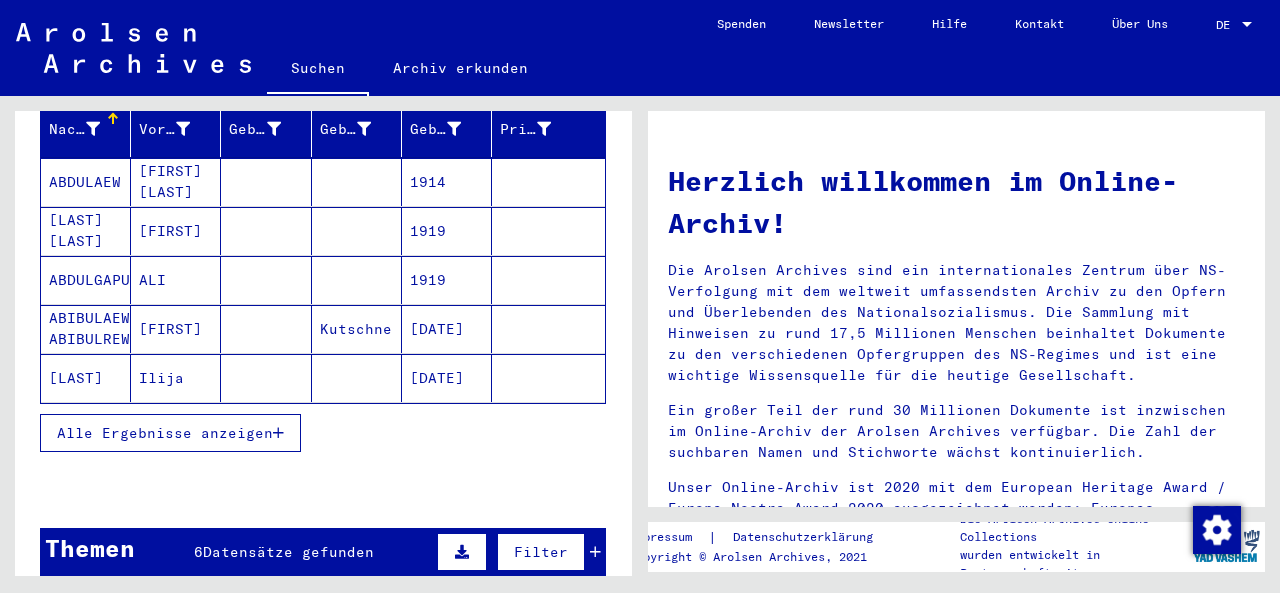 scroll, scrollTop: 300, scrollLeft: 0, axis: vertical 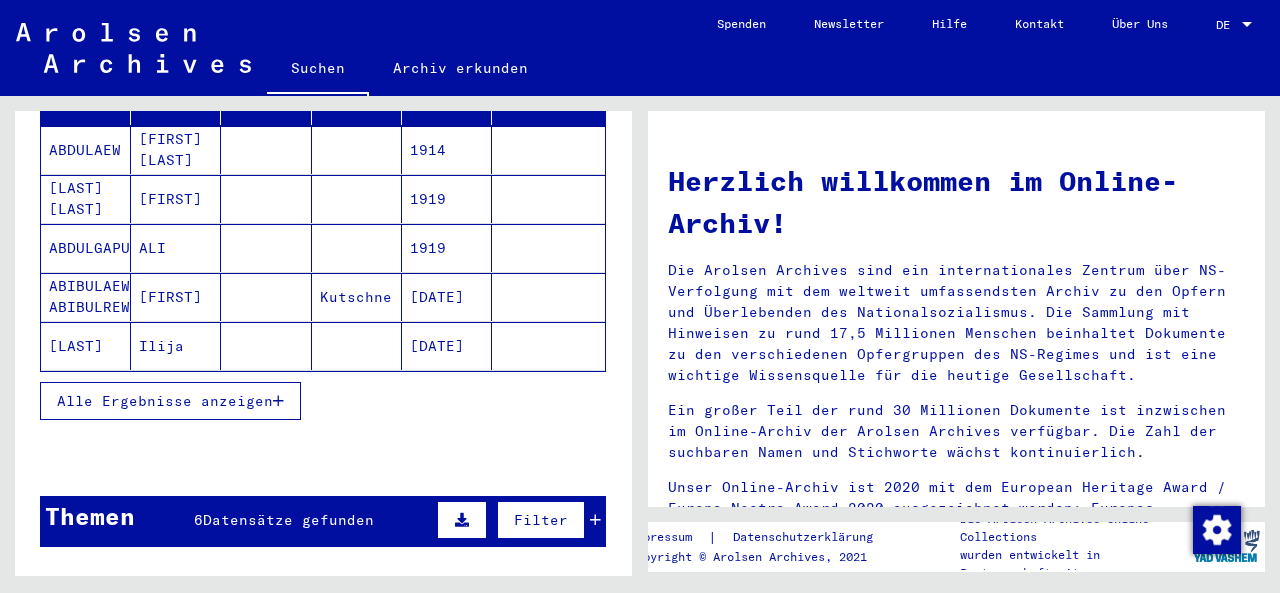 click on "Alle Ergebnisse anzeigen" at bounding box center (165, 401) 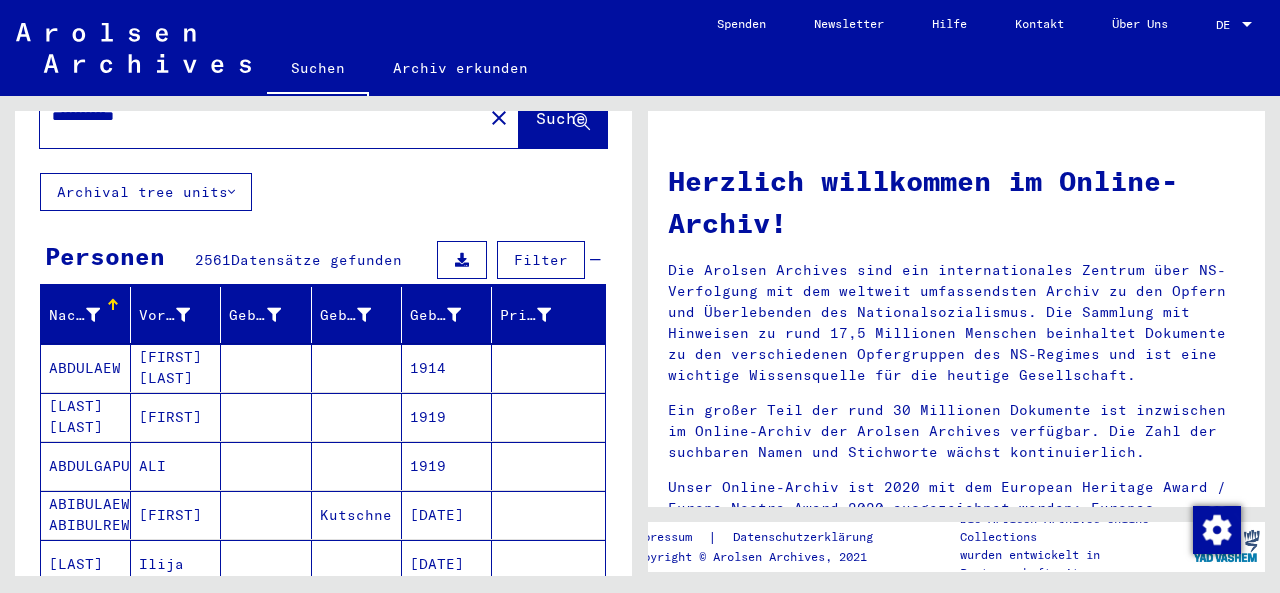 scroll, scrollTop: 0, scrollLeft: 0, axis: both 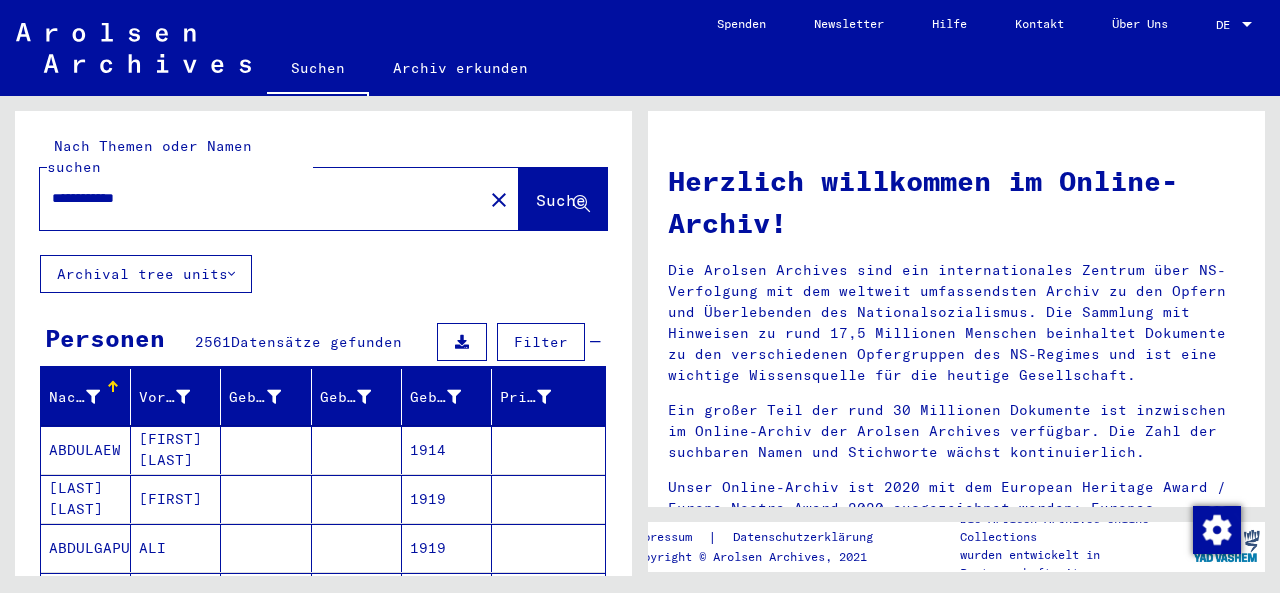 click on "**********" at bounding box center [255, 198] 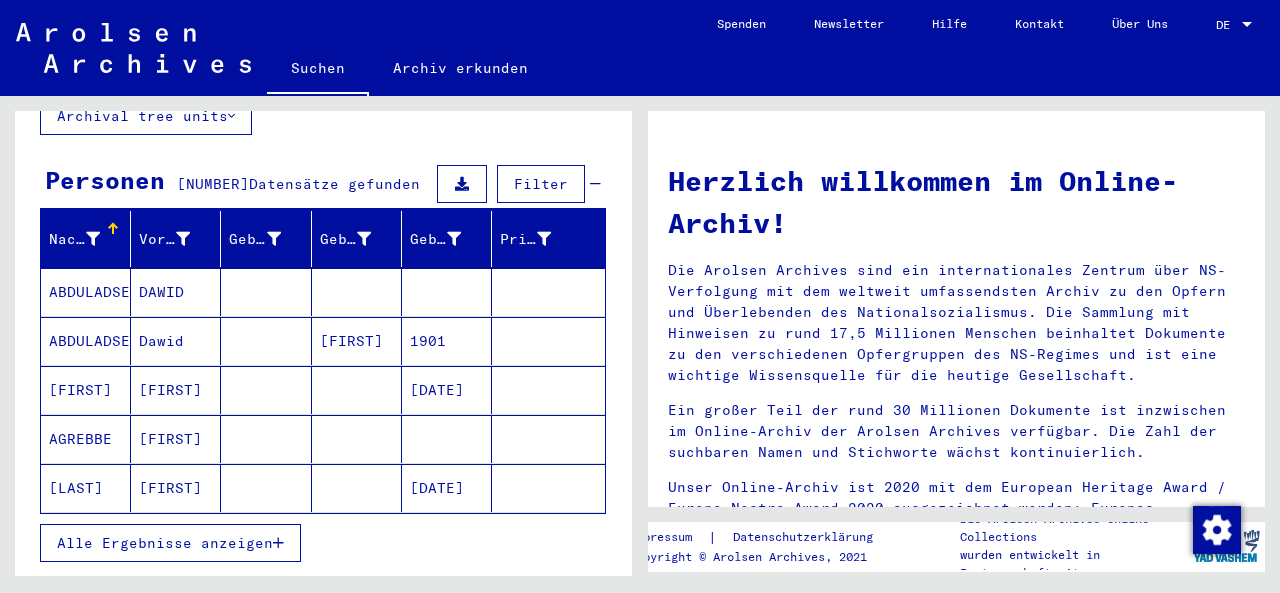 scroll, scrollTop: 200, scrollLeft: 0, axis: vertical 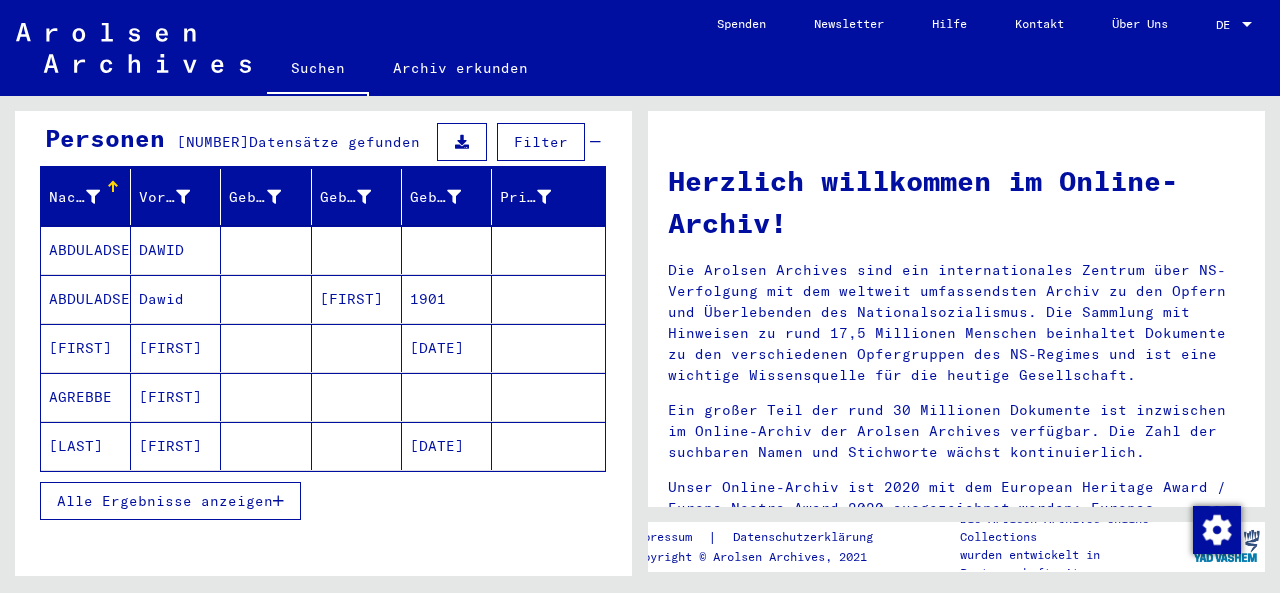 click on "Alle Ergebnisse anzeigen" at bounding box center (165, 501) 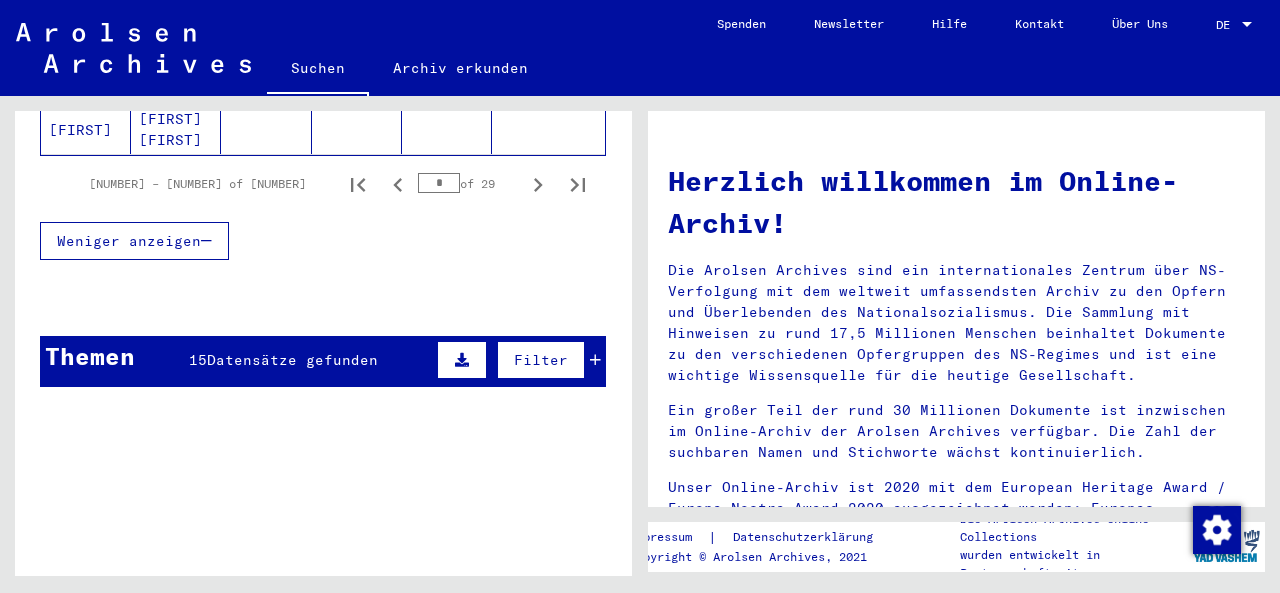 scroll, scrollTop: 1500, scrollLeft: 0, axis: vertical 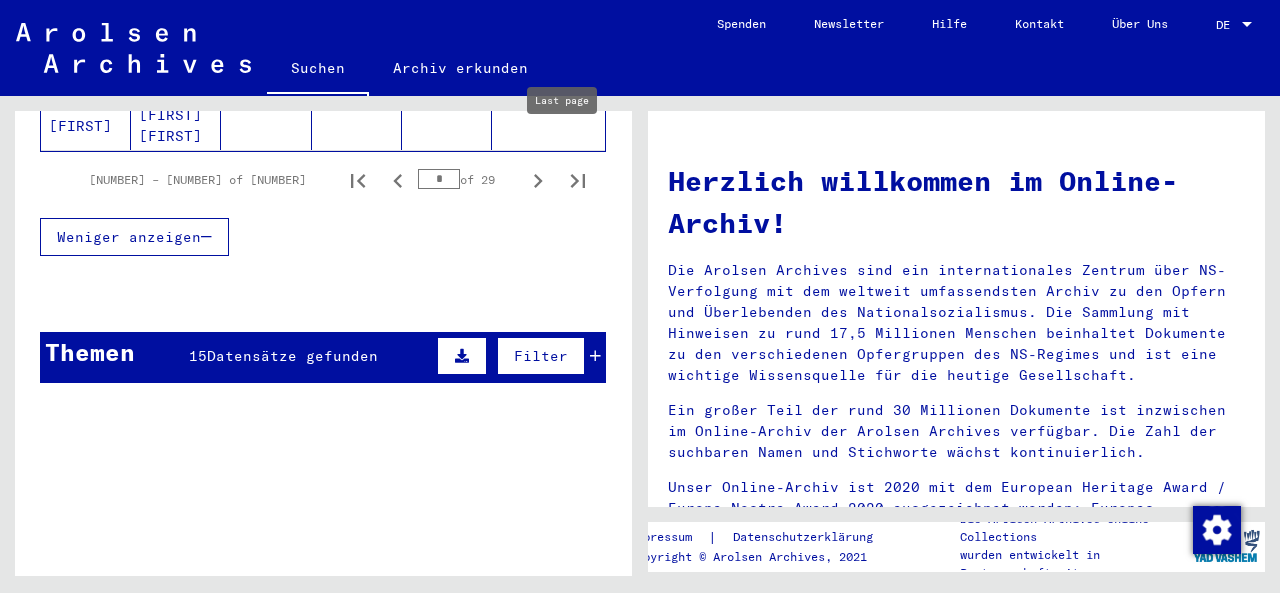click 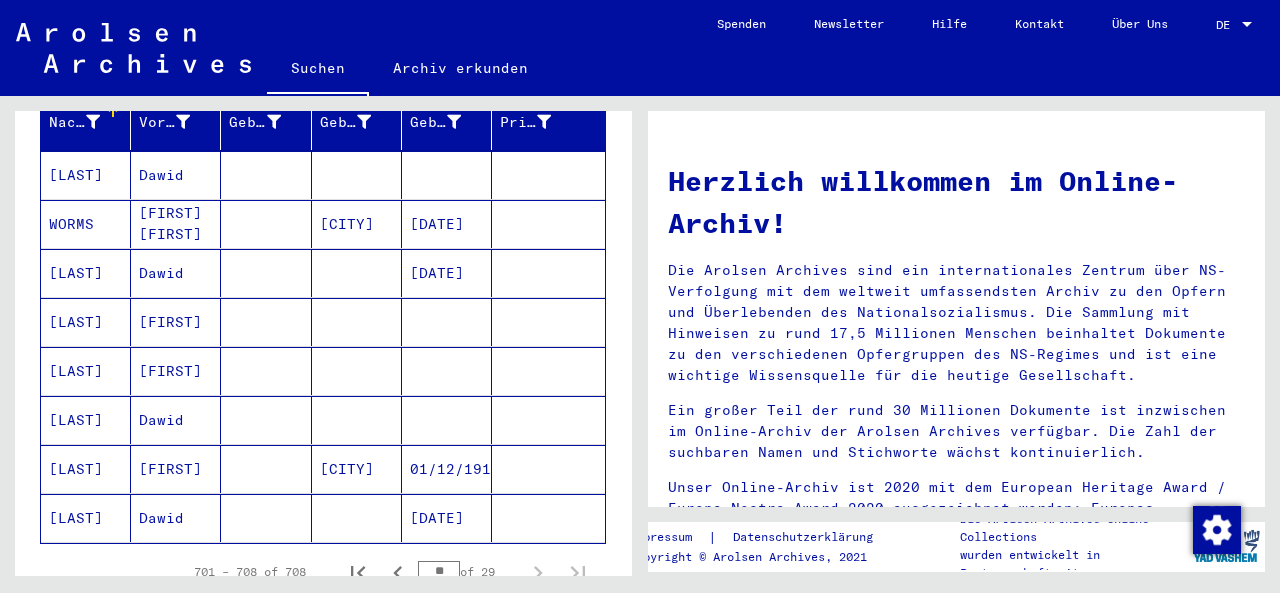 scroll, scrollTop: 382, scrollLeft: 0, axis: vertical 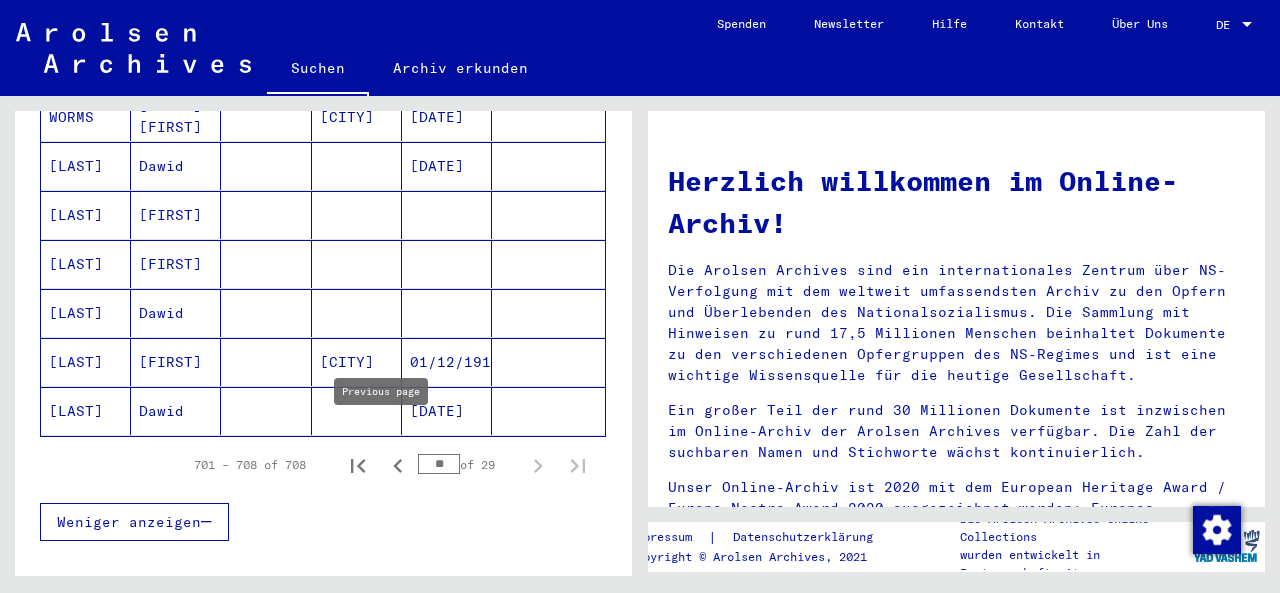 click 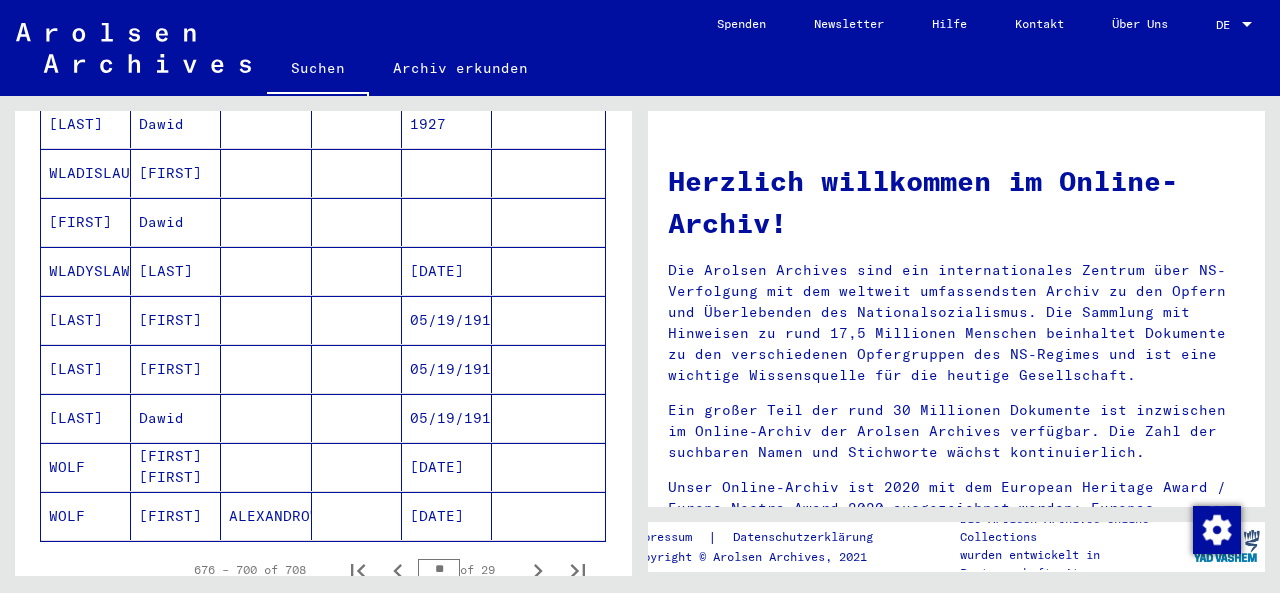 scroll, scrollTop: 1282, scrollLeft: 0, axis: vertical 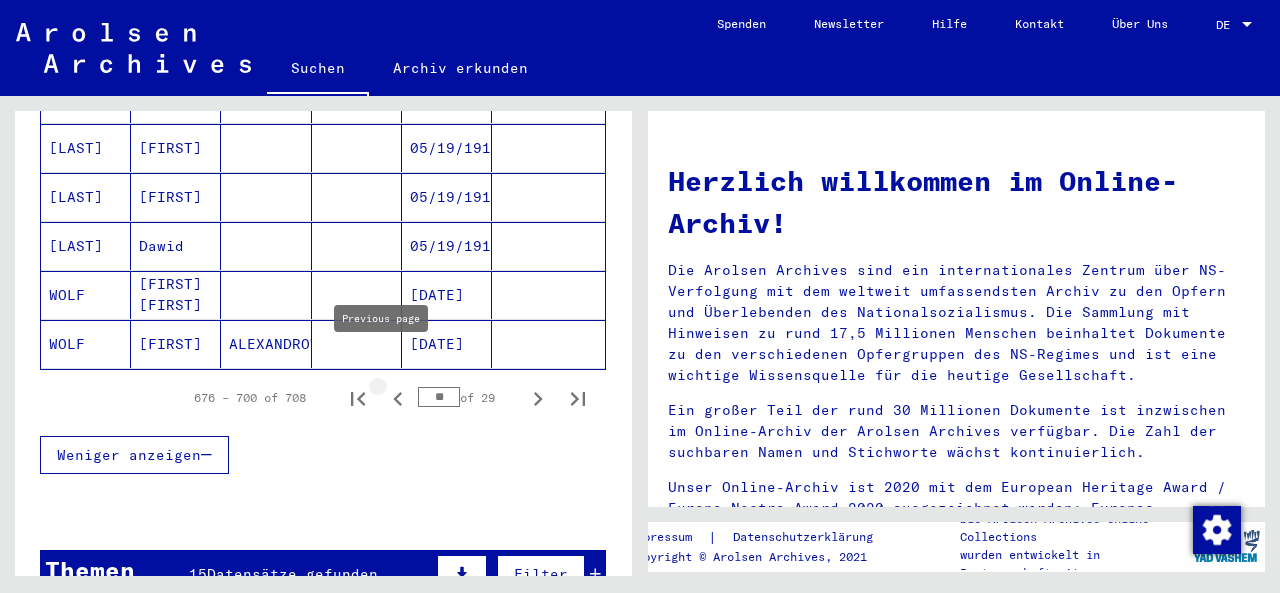 click 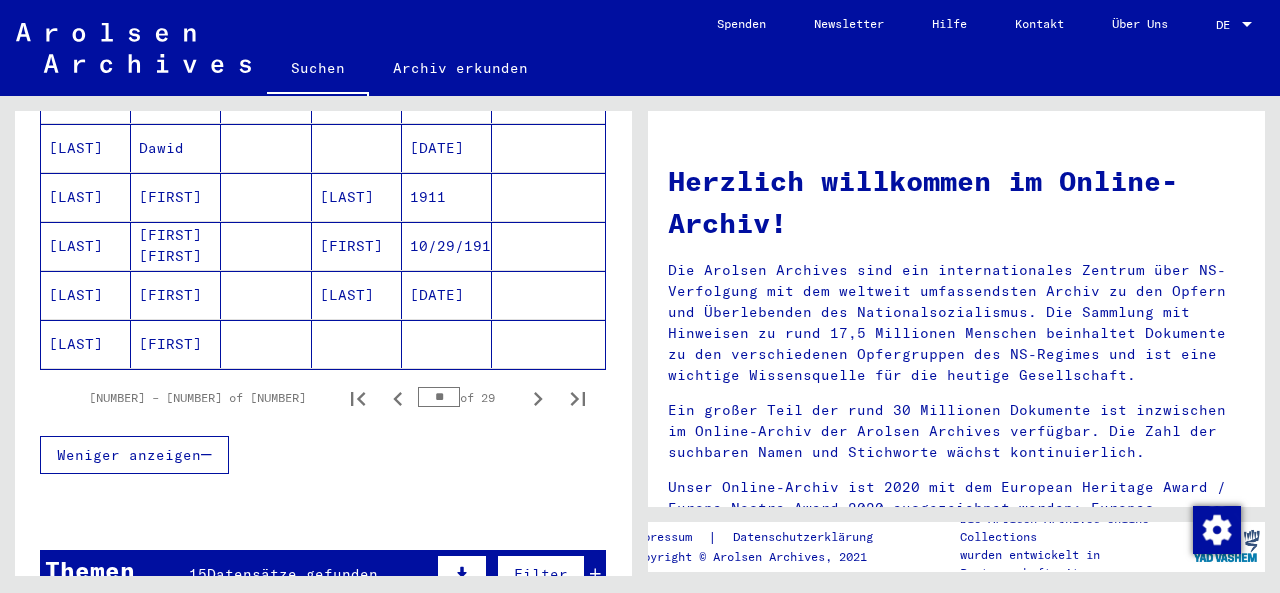 drag, startPoint x: 434, startPoint y: 371, endPoint x: 411, endPoint y: 371, distance: 23 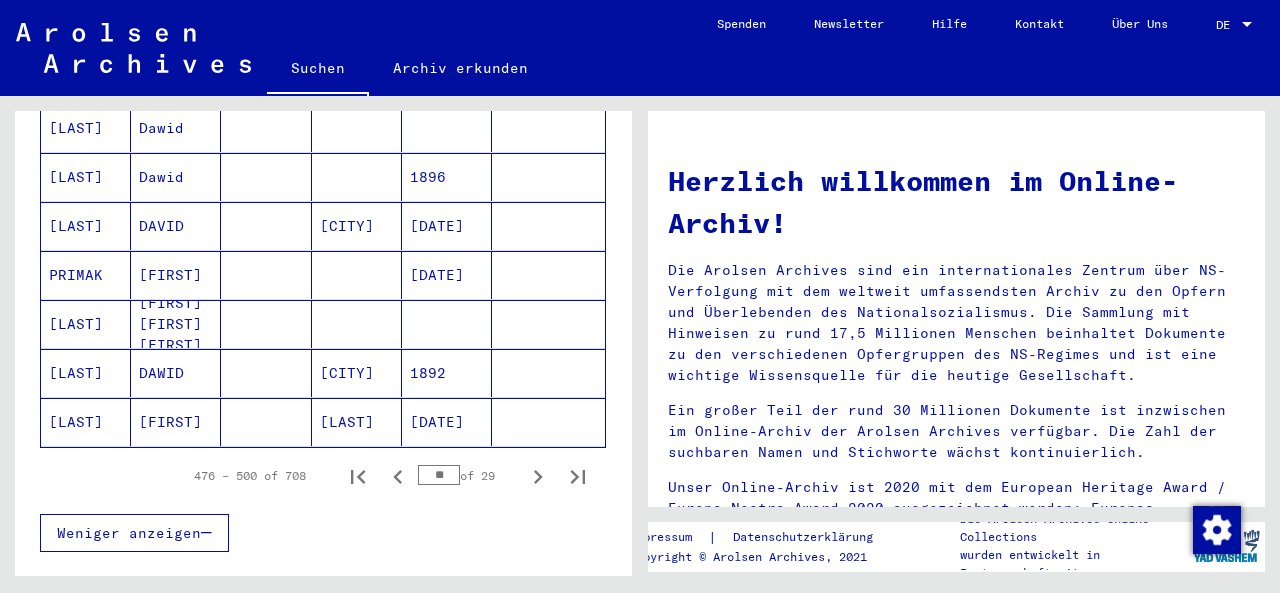 scroll, scrollTop: 1382, scrollLeft: 0, axis: vertical 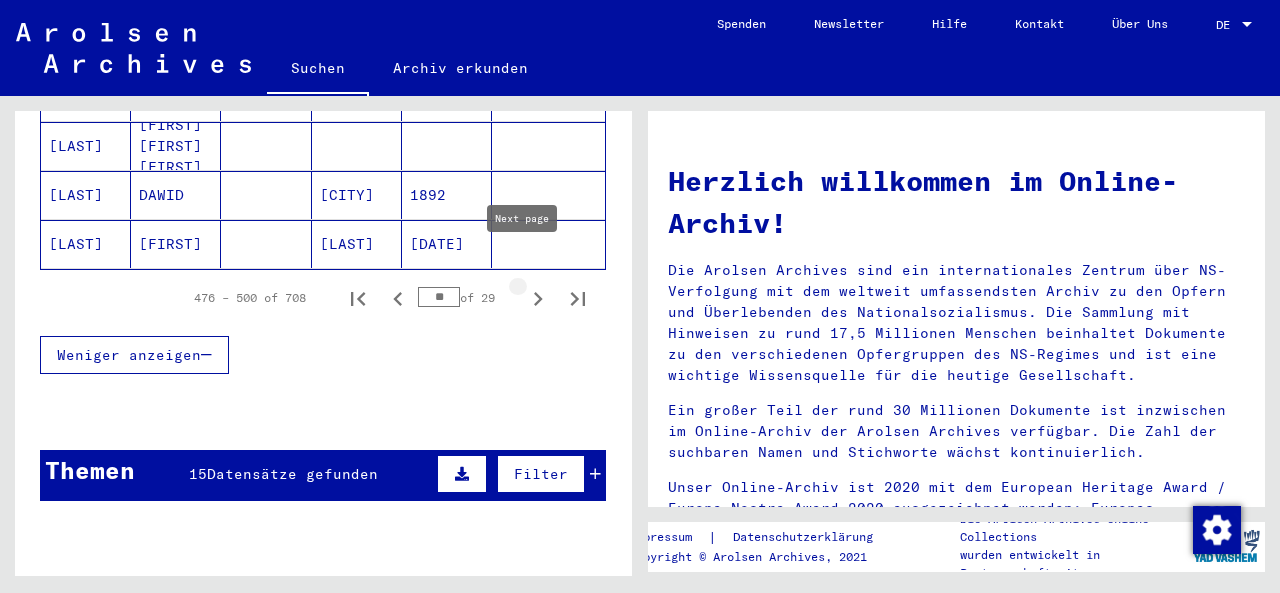 click 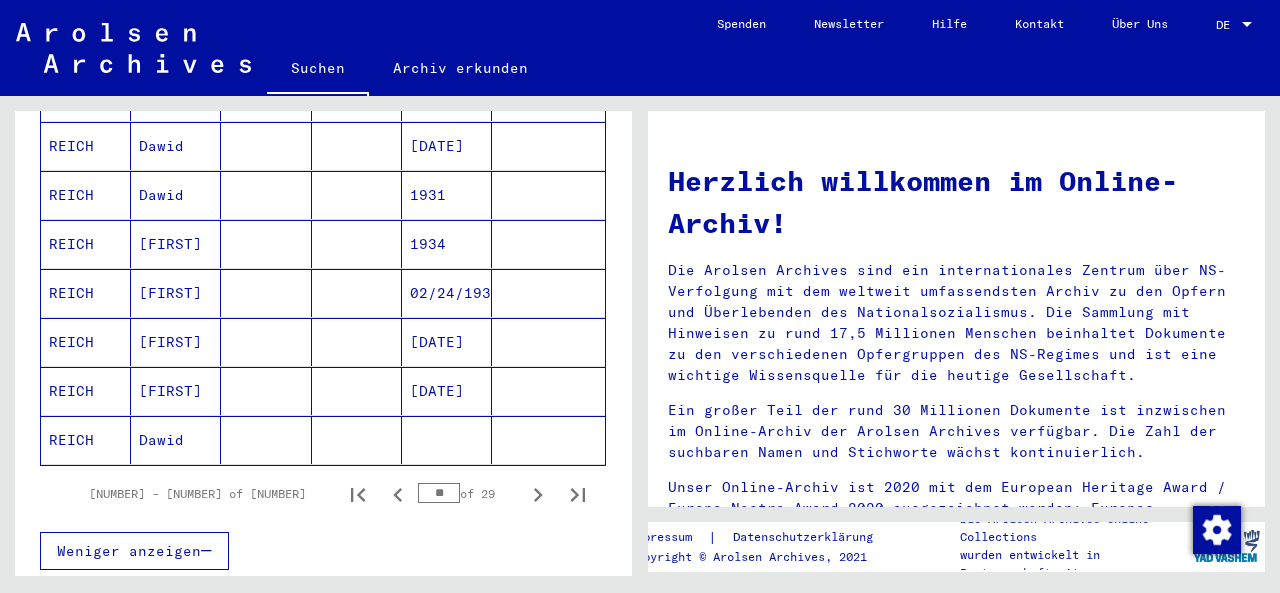 scroll, scrollTop: 1182, scrollLeft: 0, axis: vertical 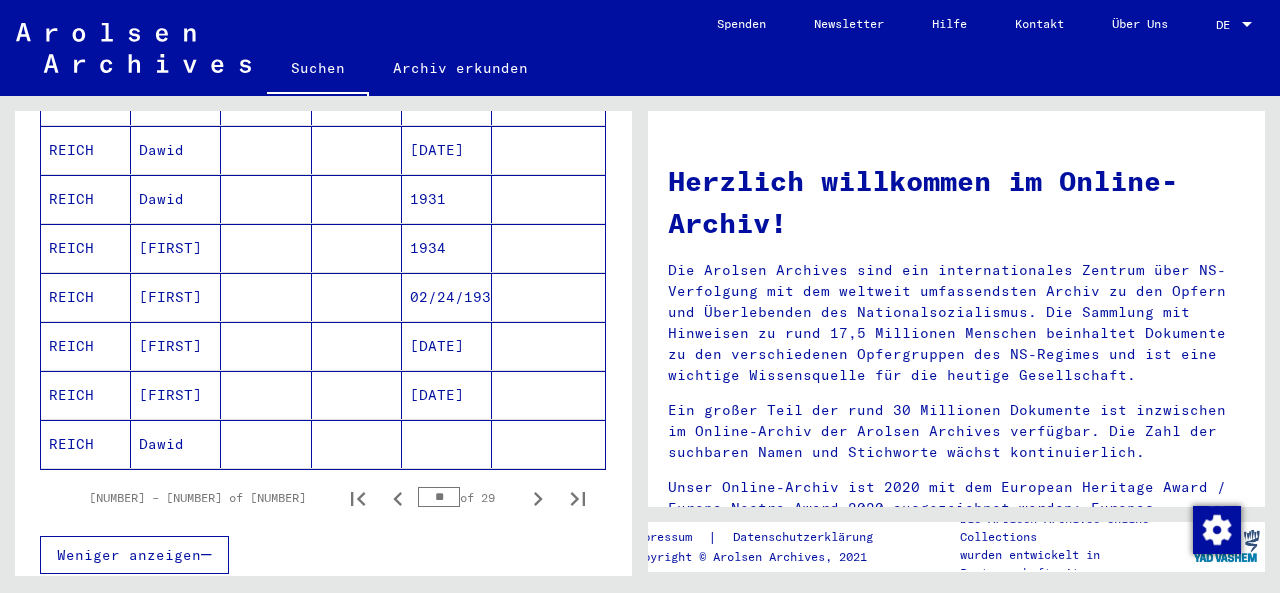 click on "Dawid" 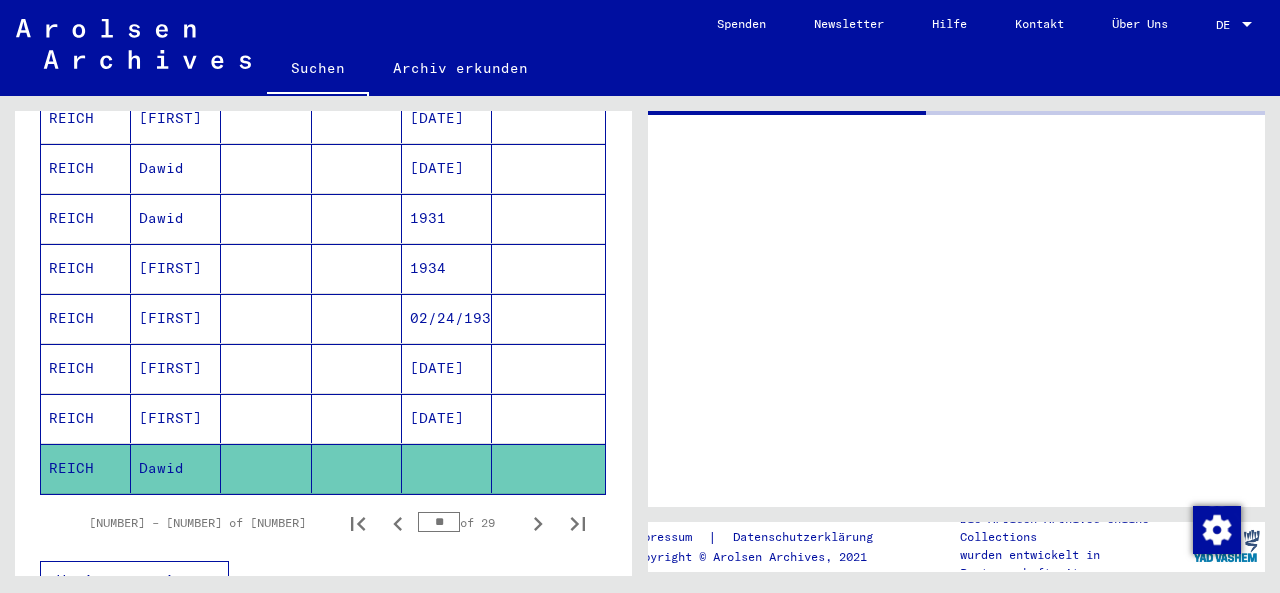 scroll, scrollTop: 1194, scrollLeft: 0, axis: vertical 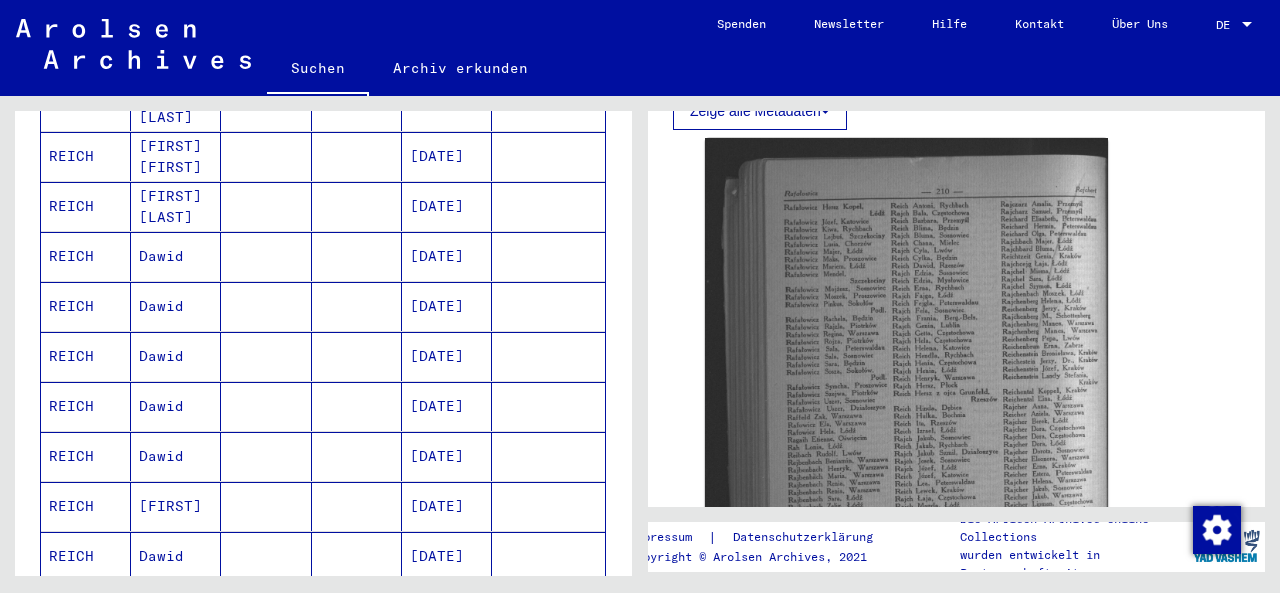 click on "[FIRST]" at bounding box center (176, 556) 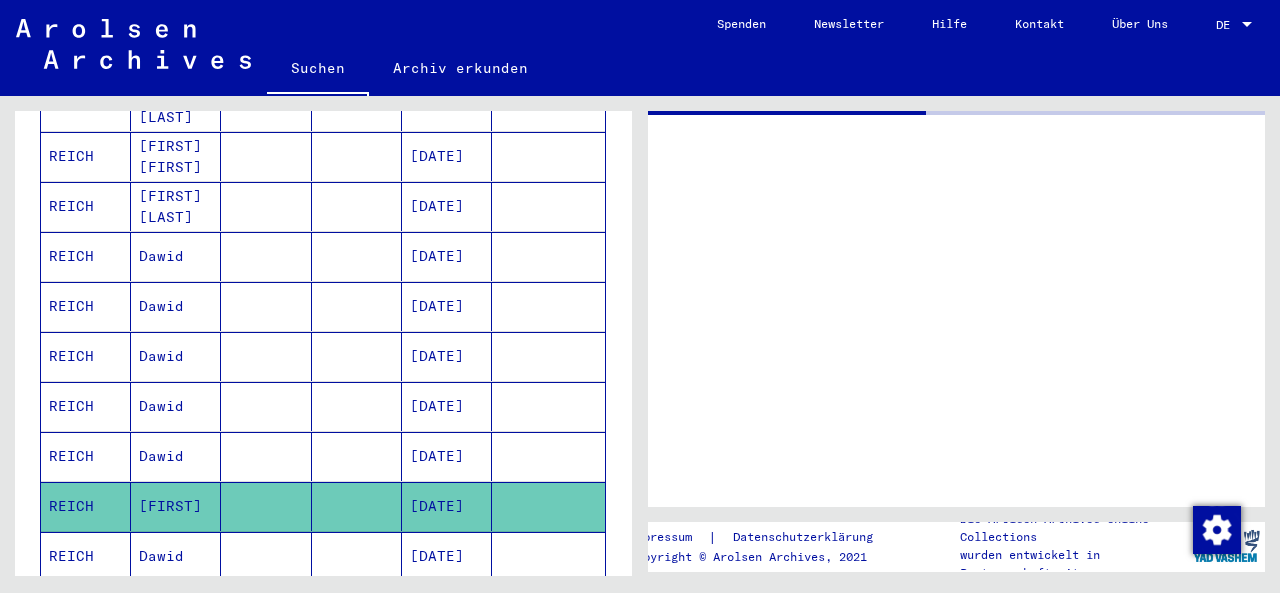 scroll, scrollTop: 0, scrollLeft: 0, axis: both 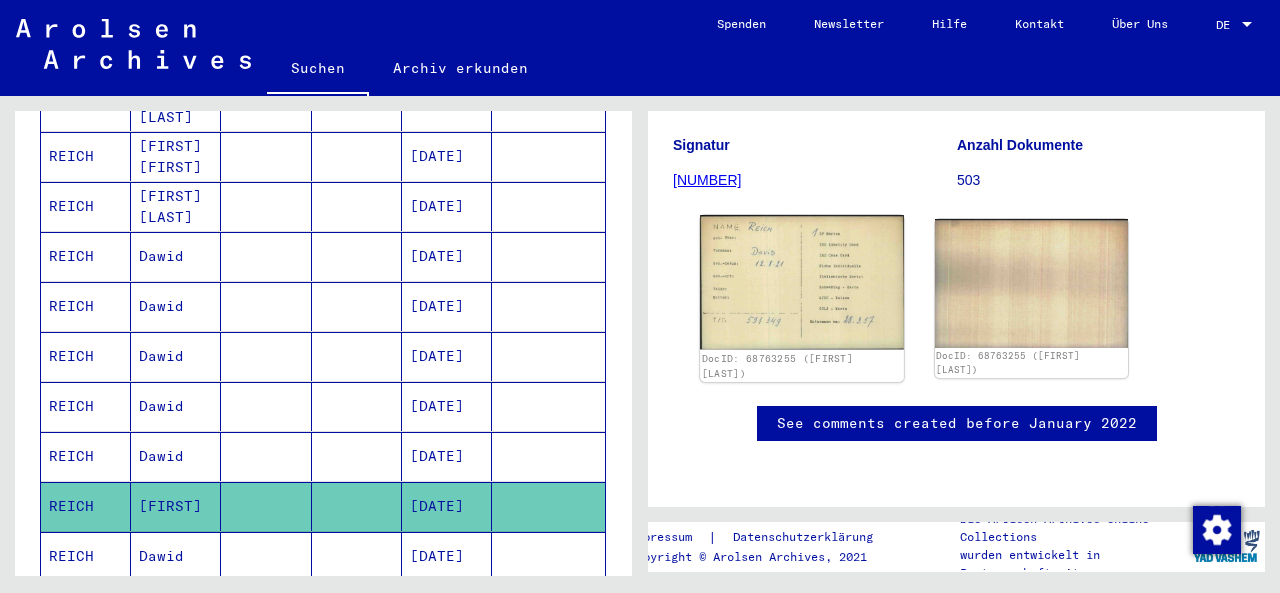 click 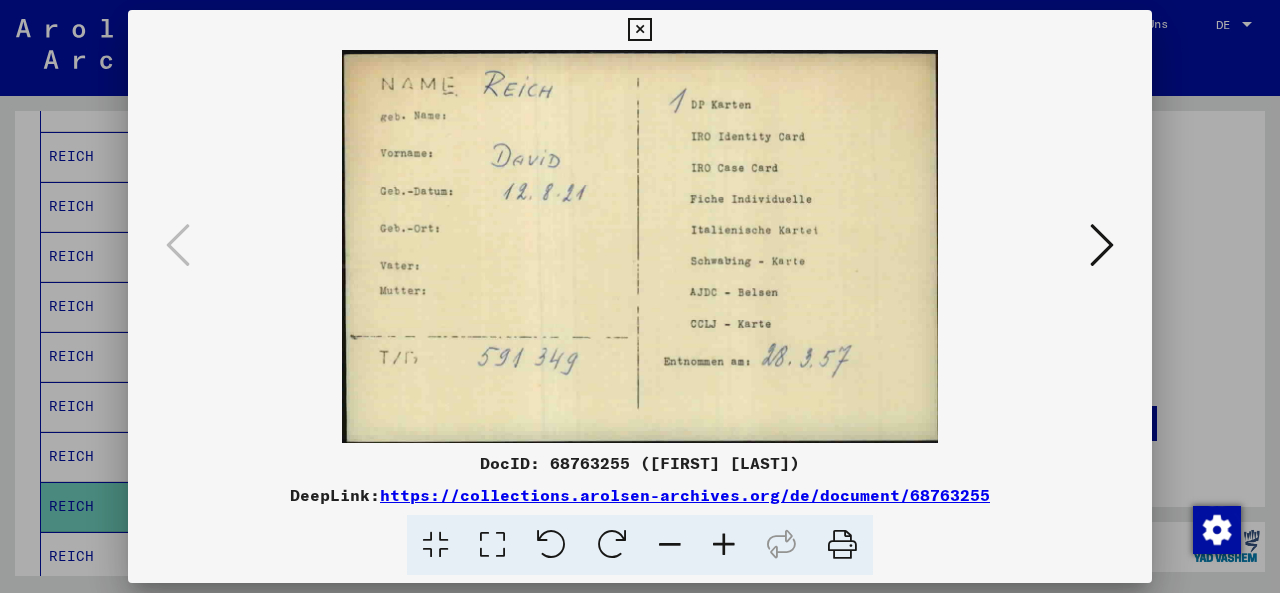 click at bounding box center [639, 30] 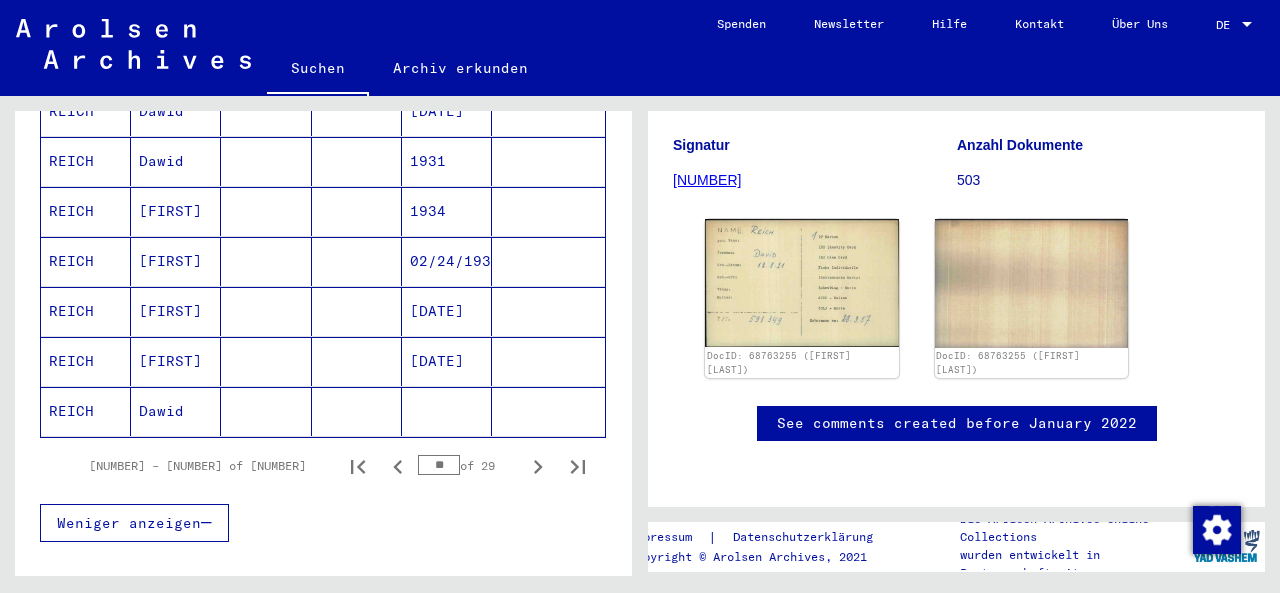 scroll, scrollTop: 1294, scrollLeft: 0, axis: vertical 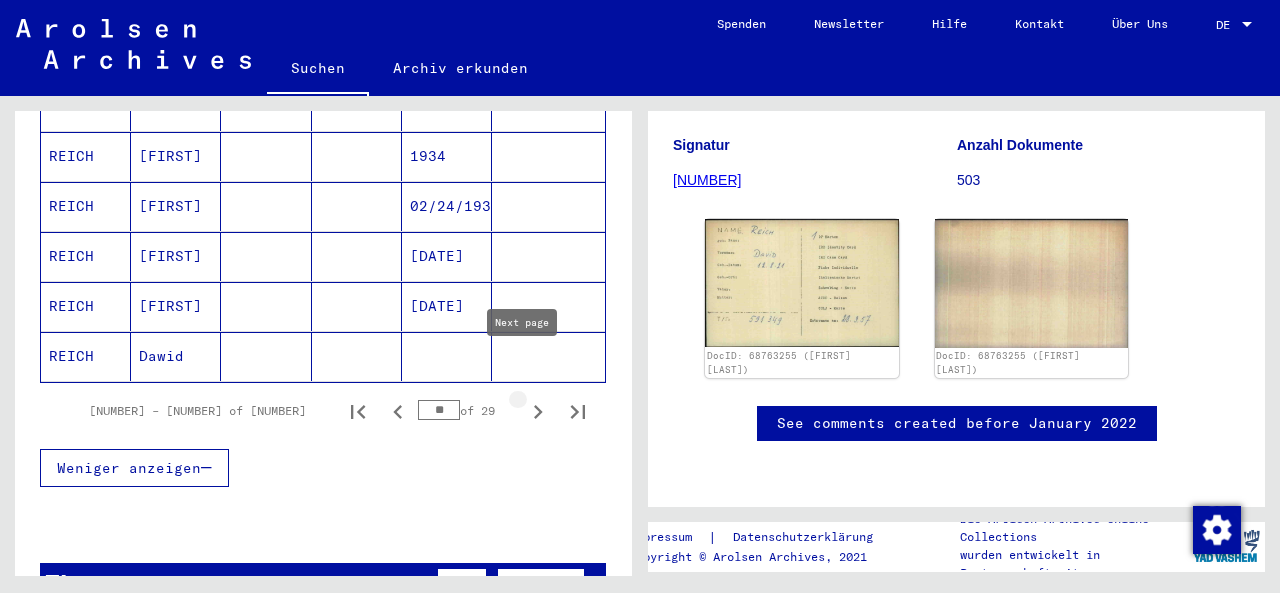 click 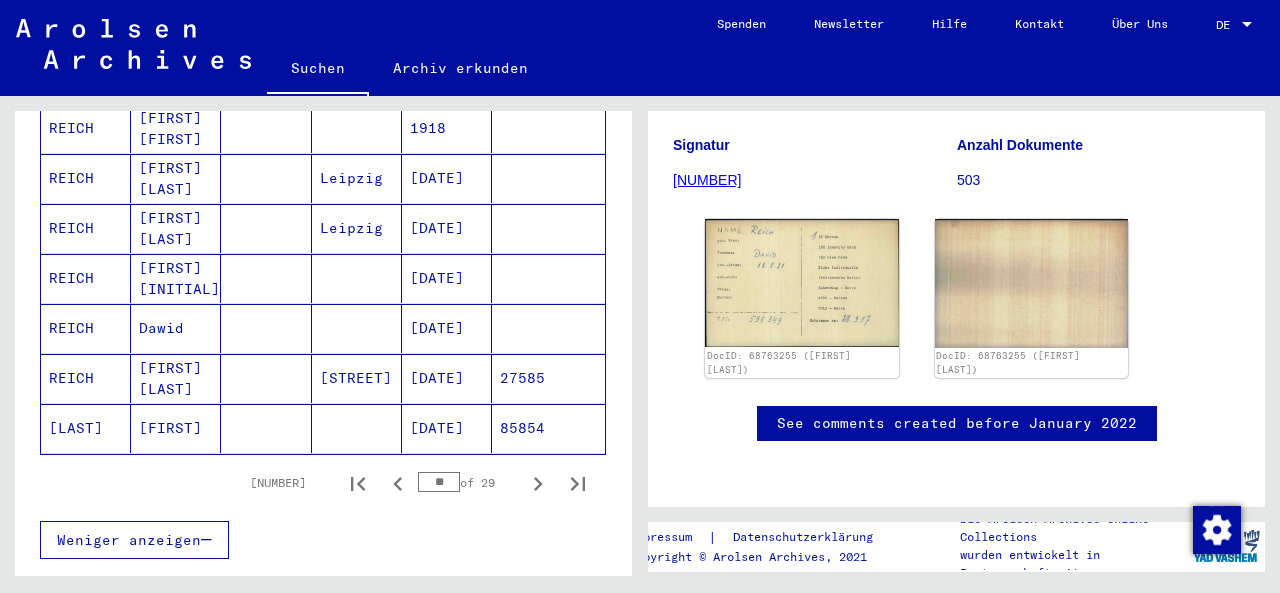scroll, scrollTop: 1194, scrollLeft: 0, axis: vertical 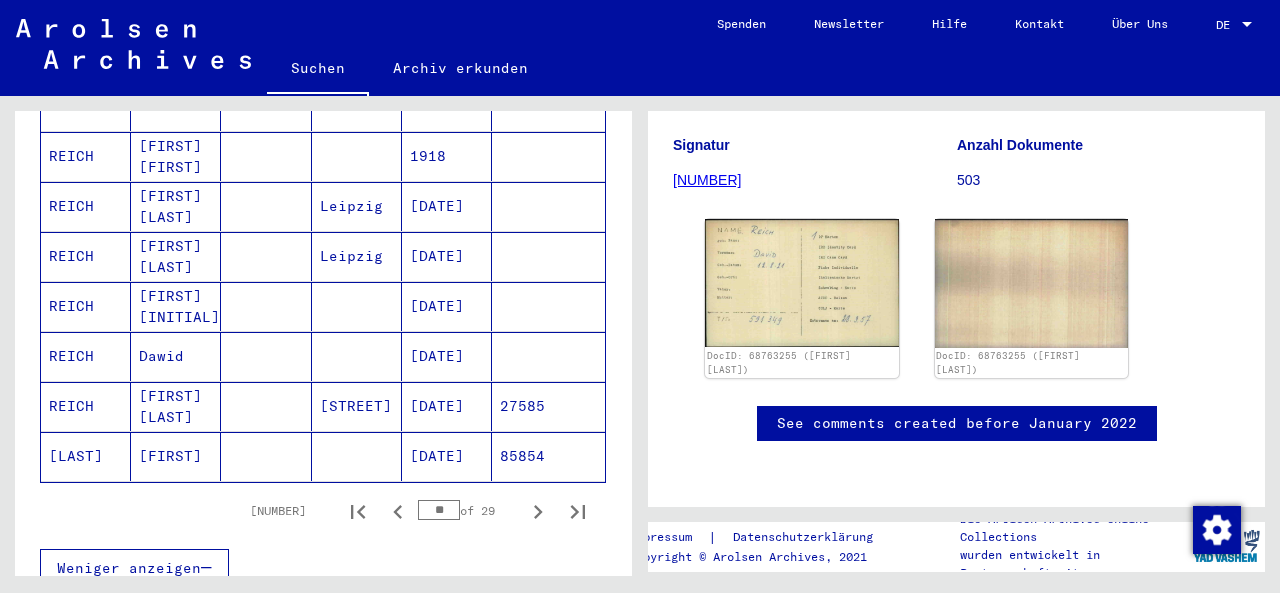 click on "[FIRST] [INITIAL]" at bounding box center [176, 356] 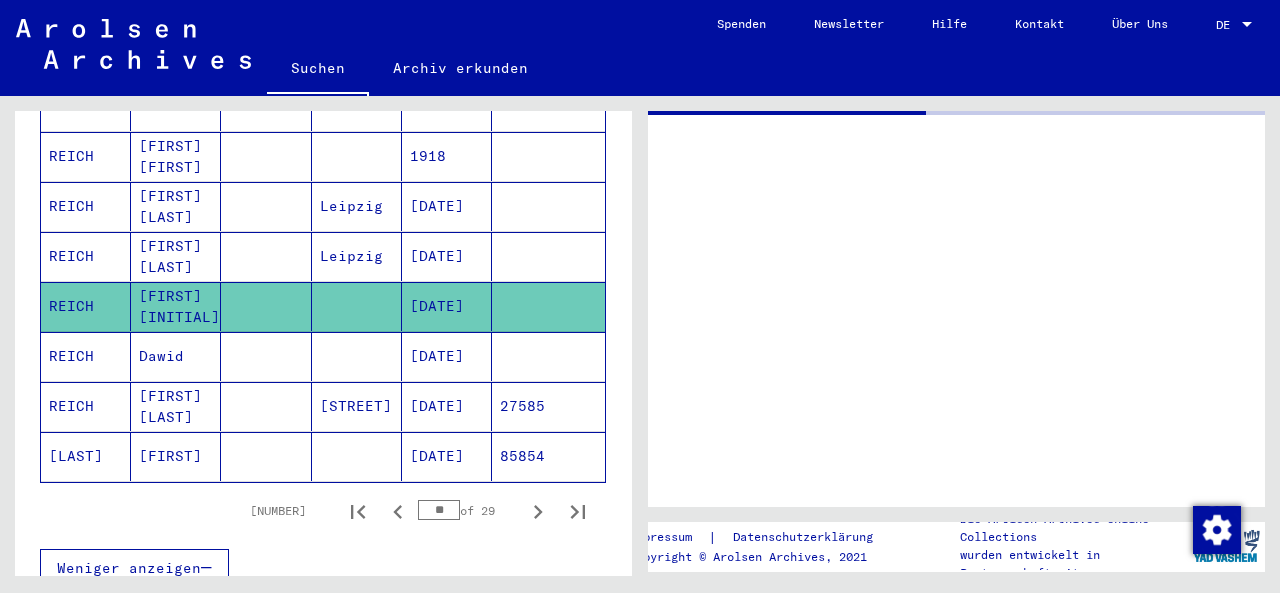 scroll, scrollTop: 0, scrollLeft: 0, axis: both 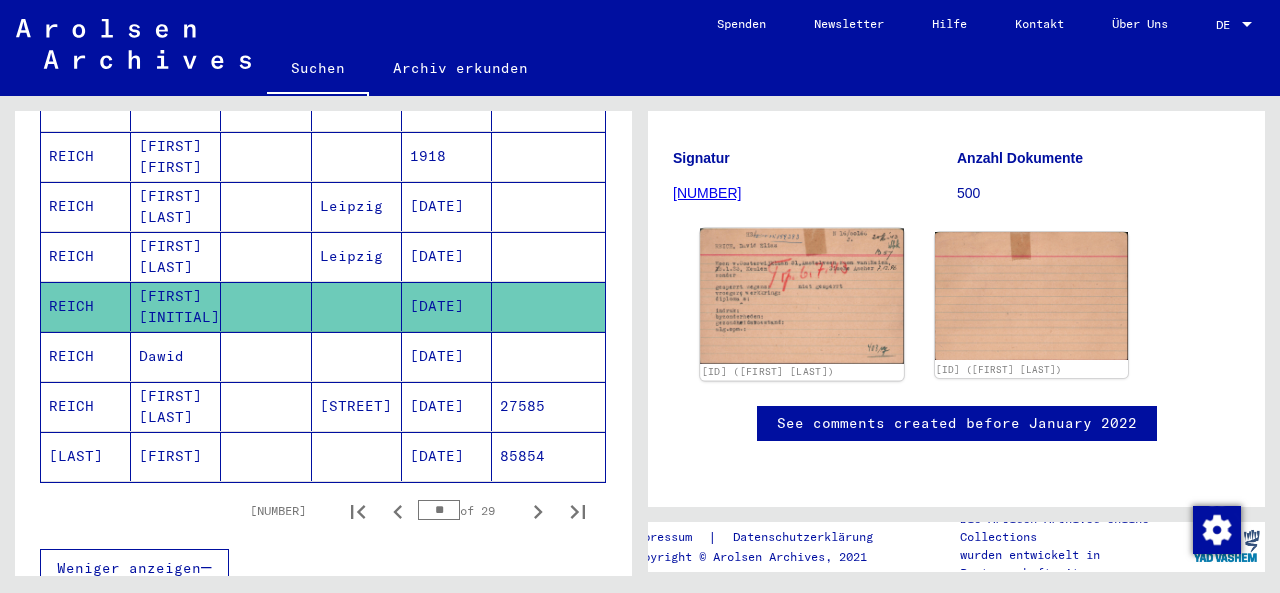 click 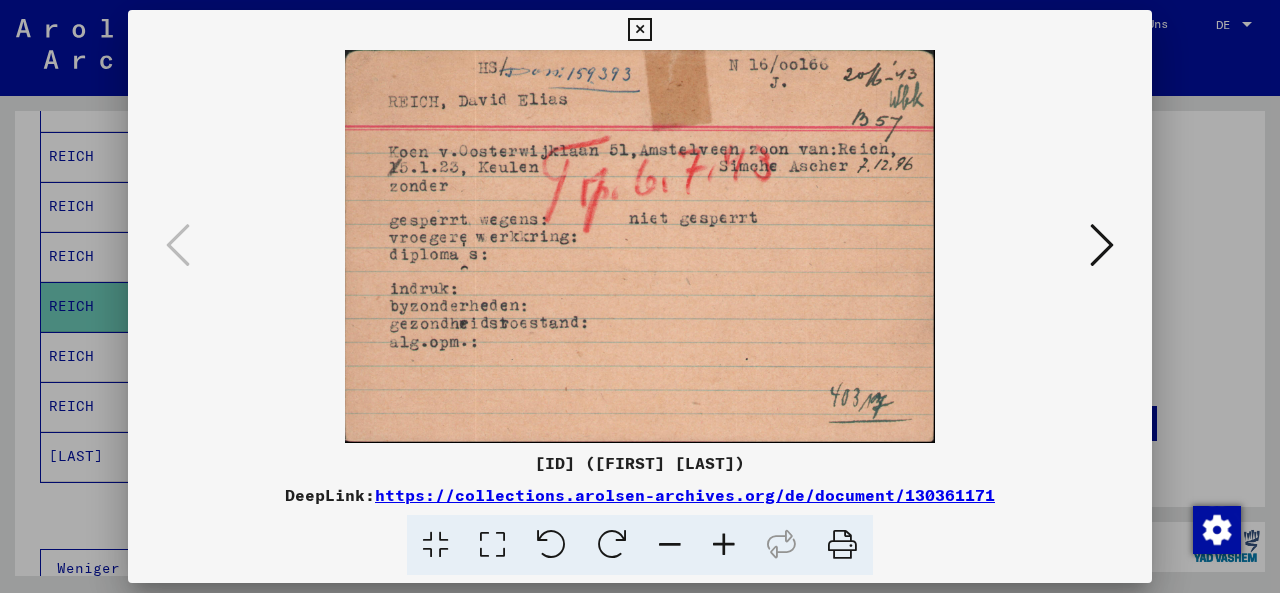 click at bounding box center [1102, 245] 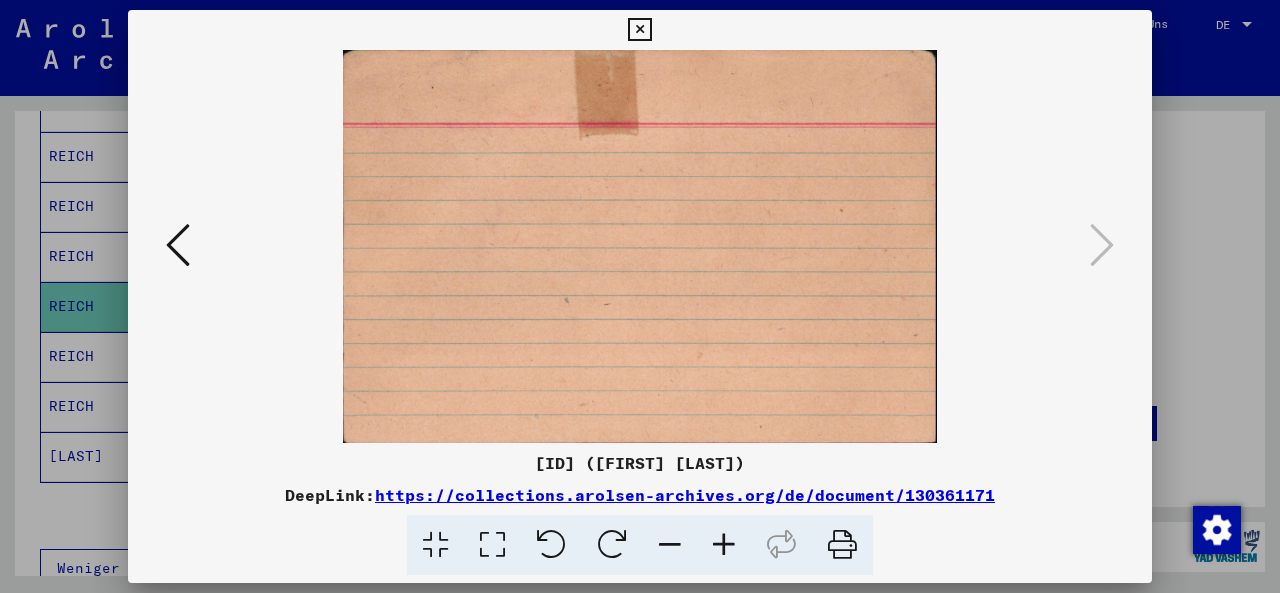 click at bounding box center [178, 245] 